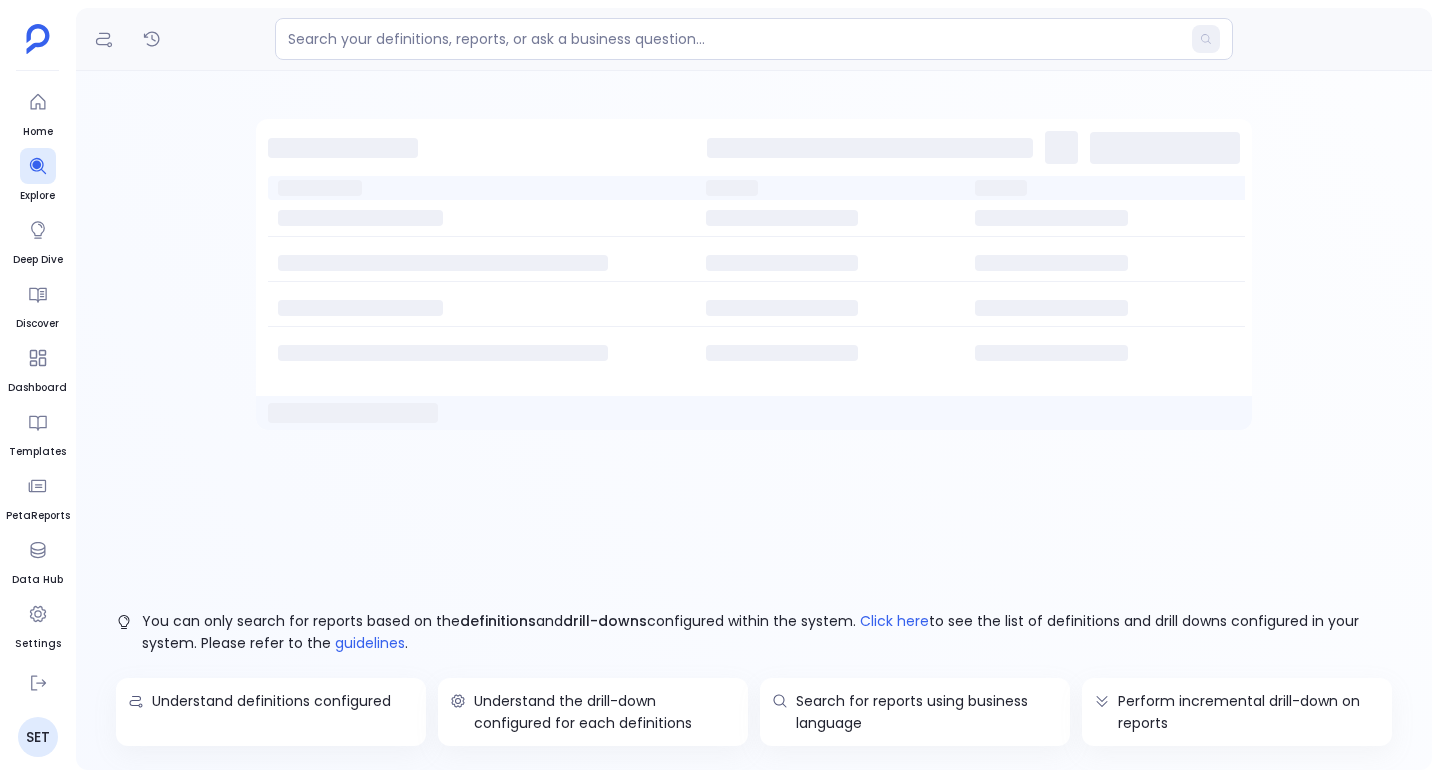 scroll, scrollTop: 0, scrollLeft: 0, axis: both 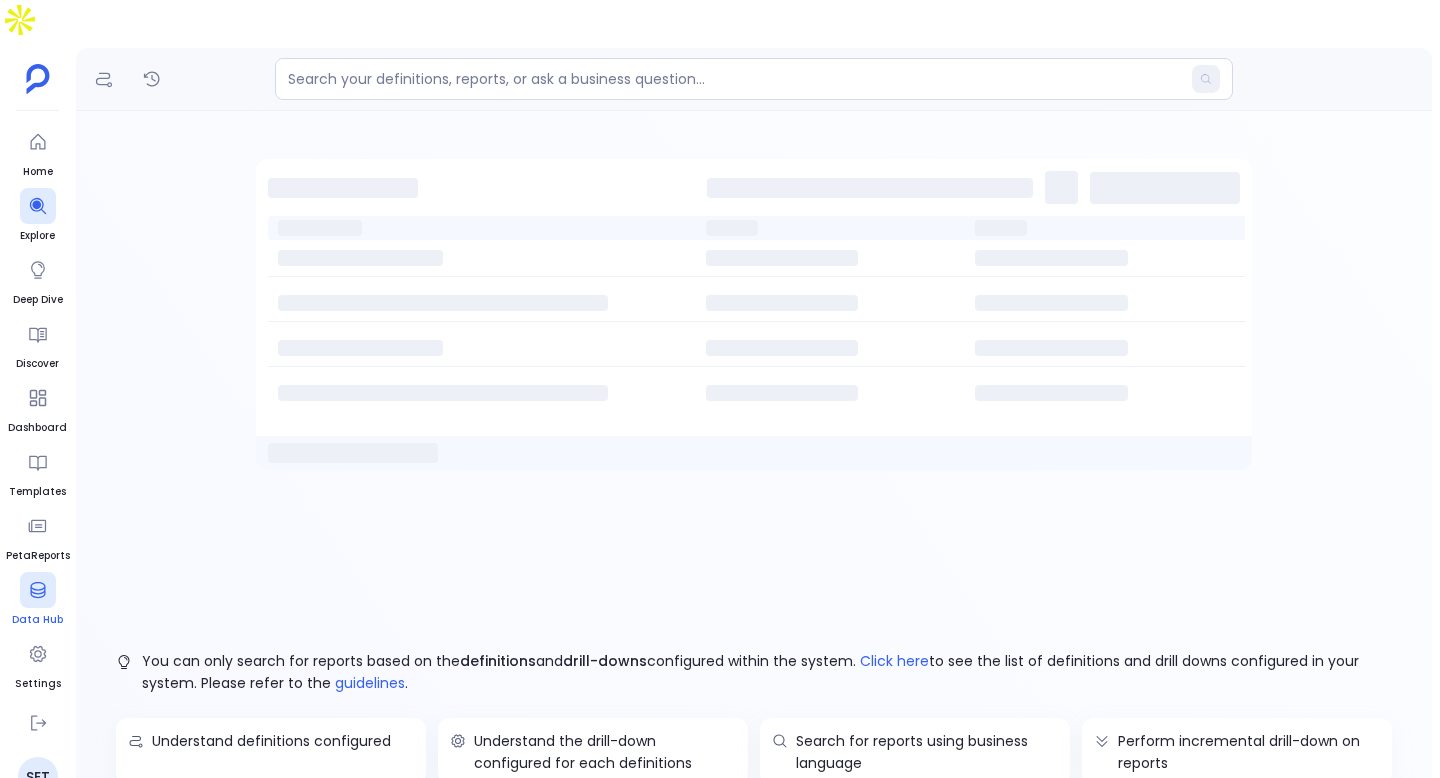 click 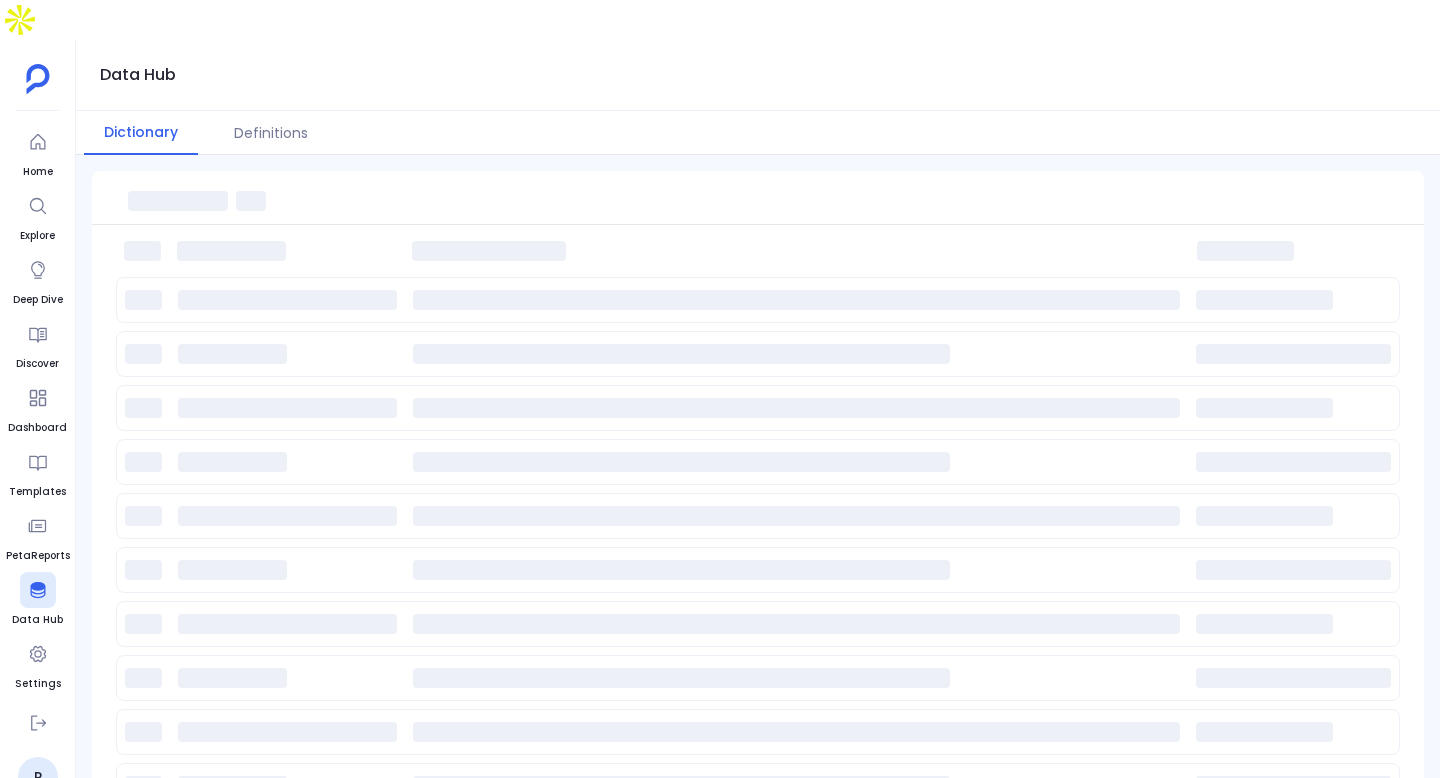 click on "P" at bounding box center (38, 777) 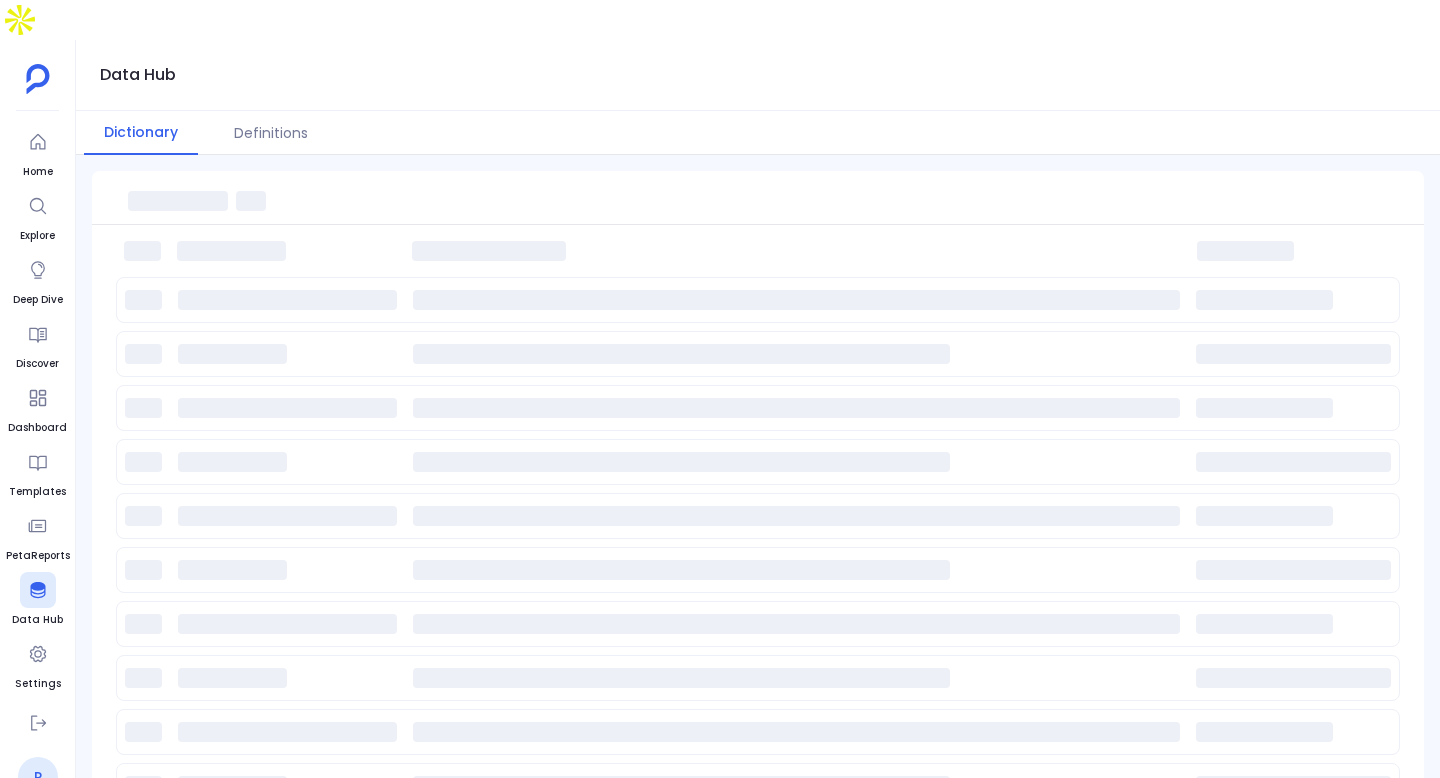click on "P" at bounding box center (38, 777) 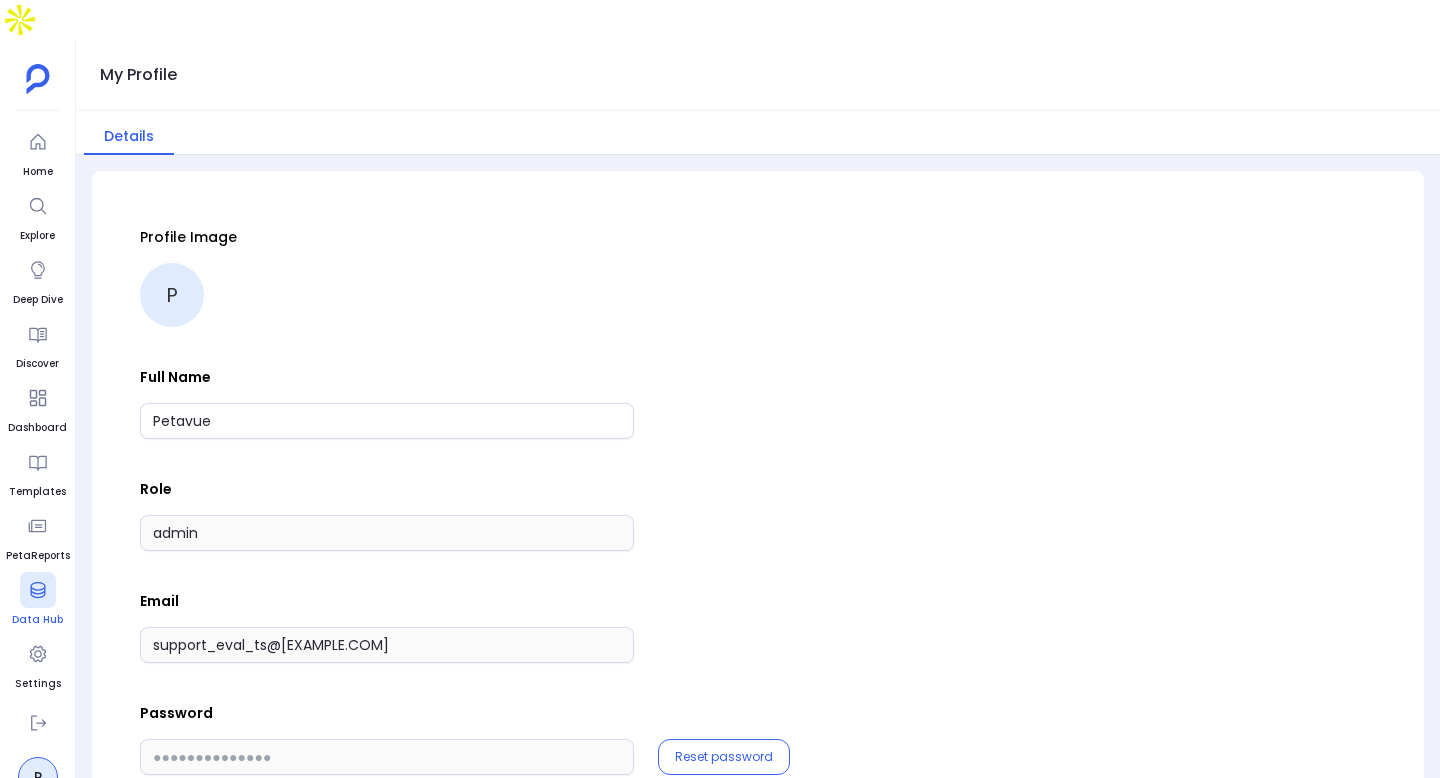 click at bounding box center (38, 590) 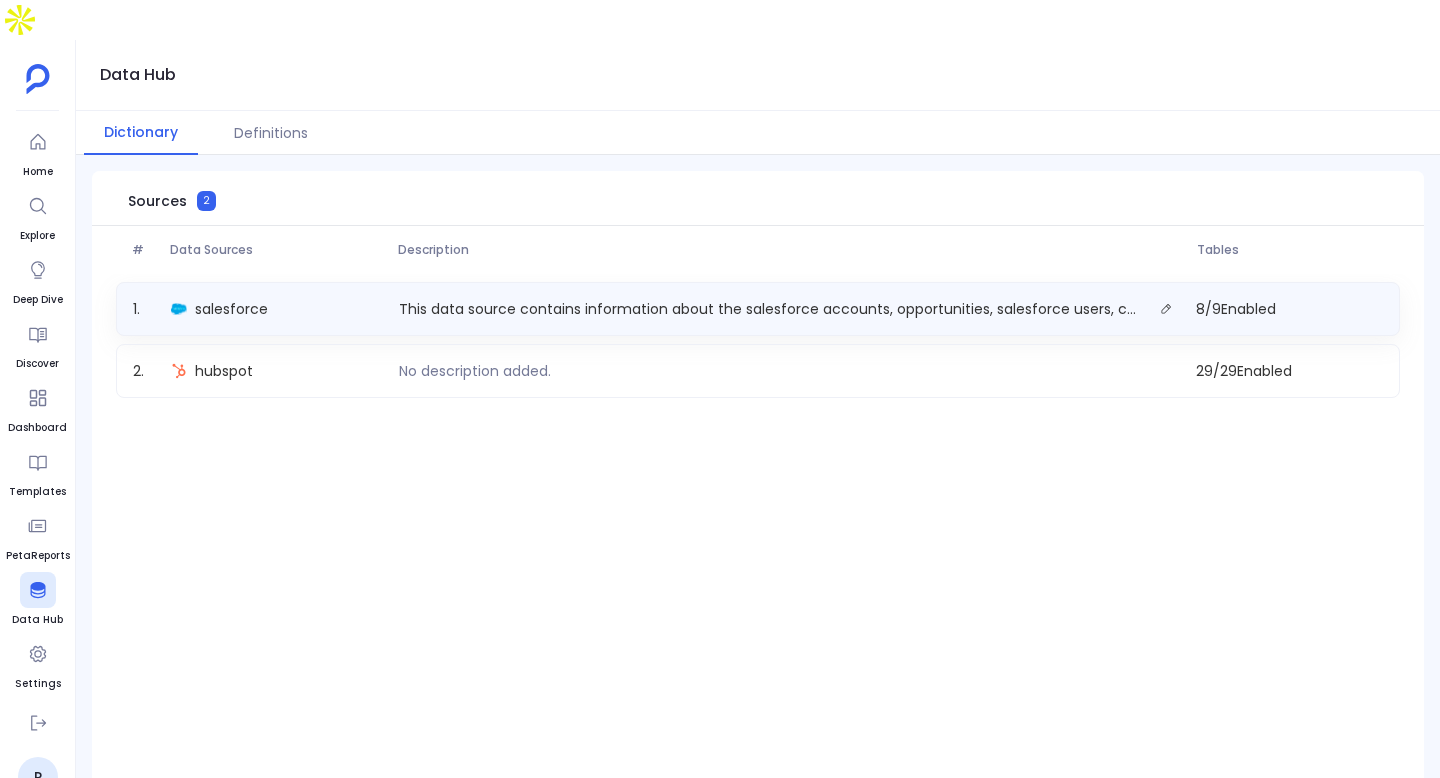 click on "salesforce" at bounding box center [277, 309] 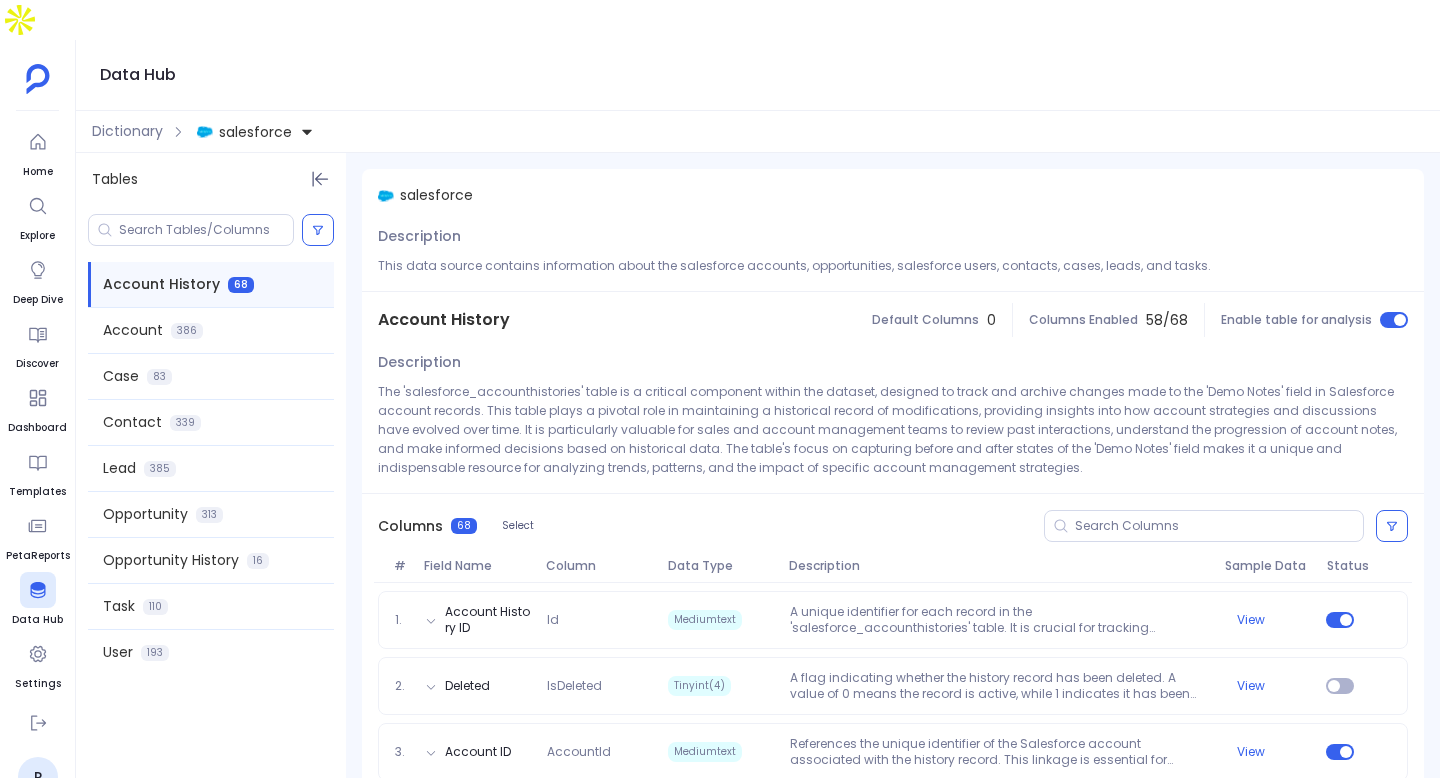 click on "salesforce" at bounding box center (255, 132) 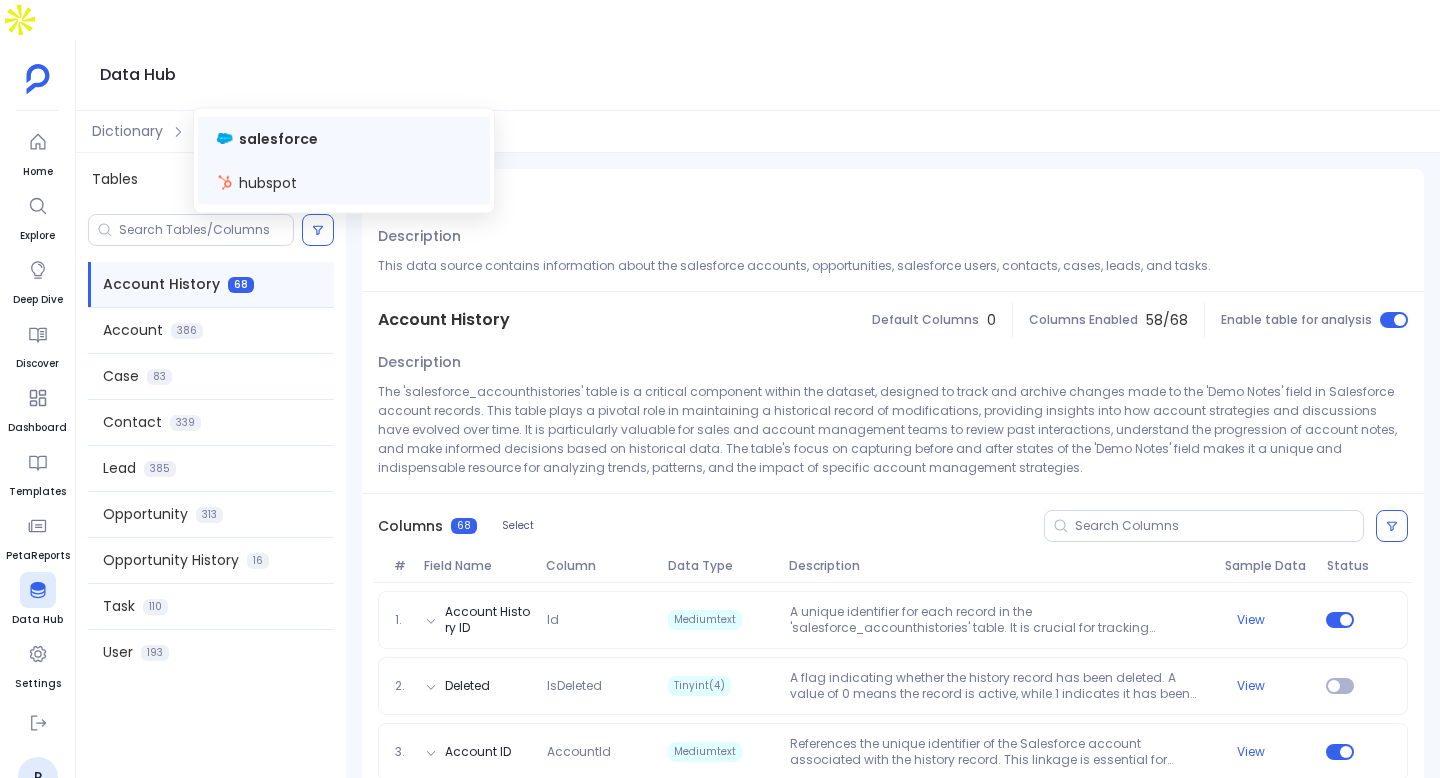 click on "hubspot" at bounding box center [344, 183] 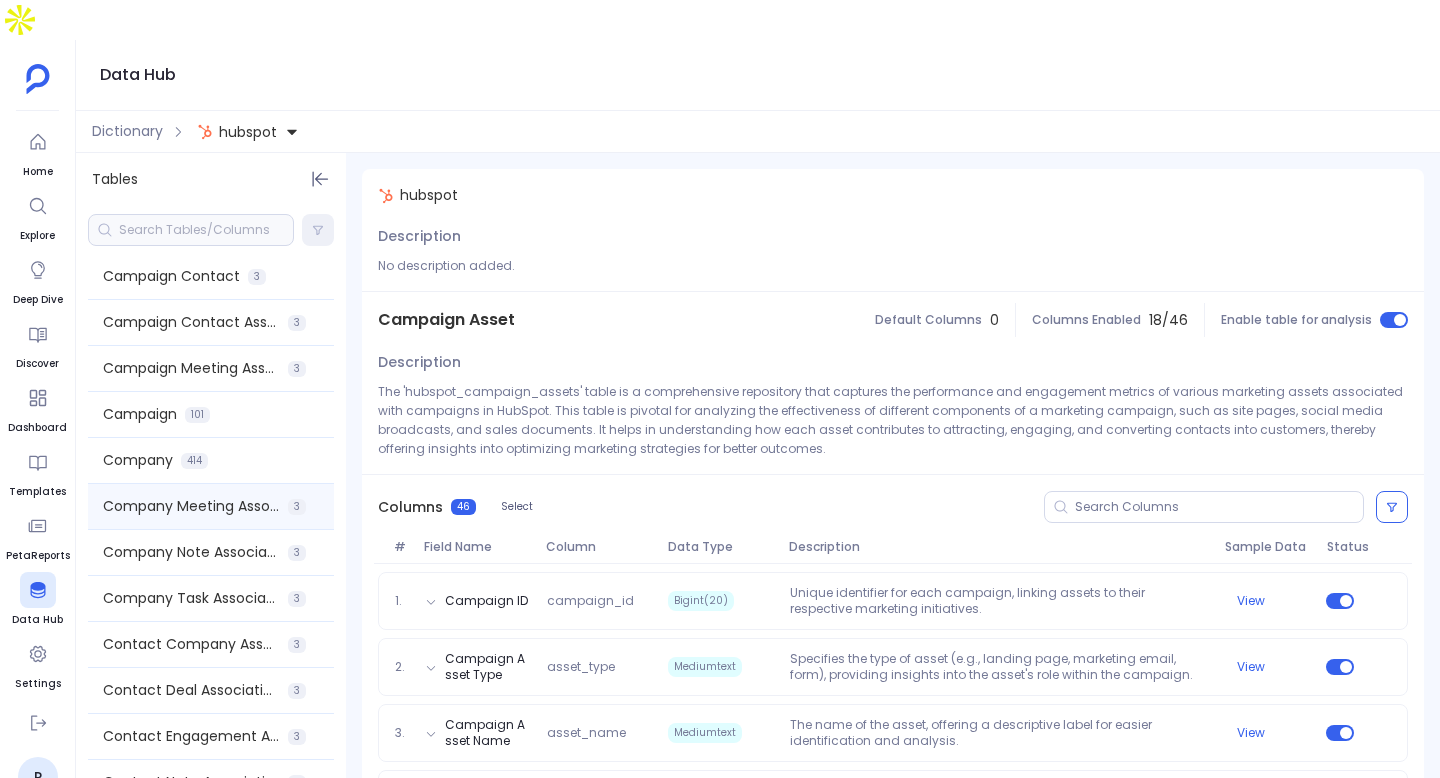 scroll, scrollTop: 0, scrollLeft: 0, axis: both 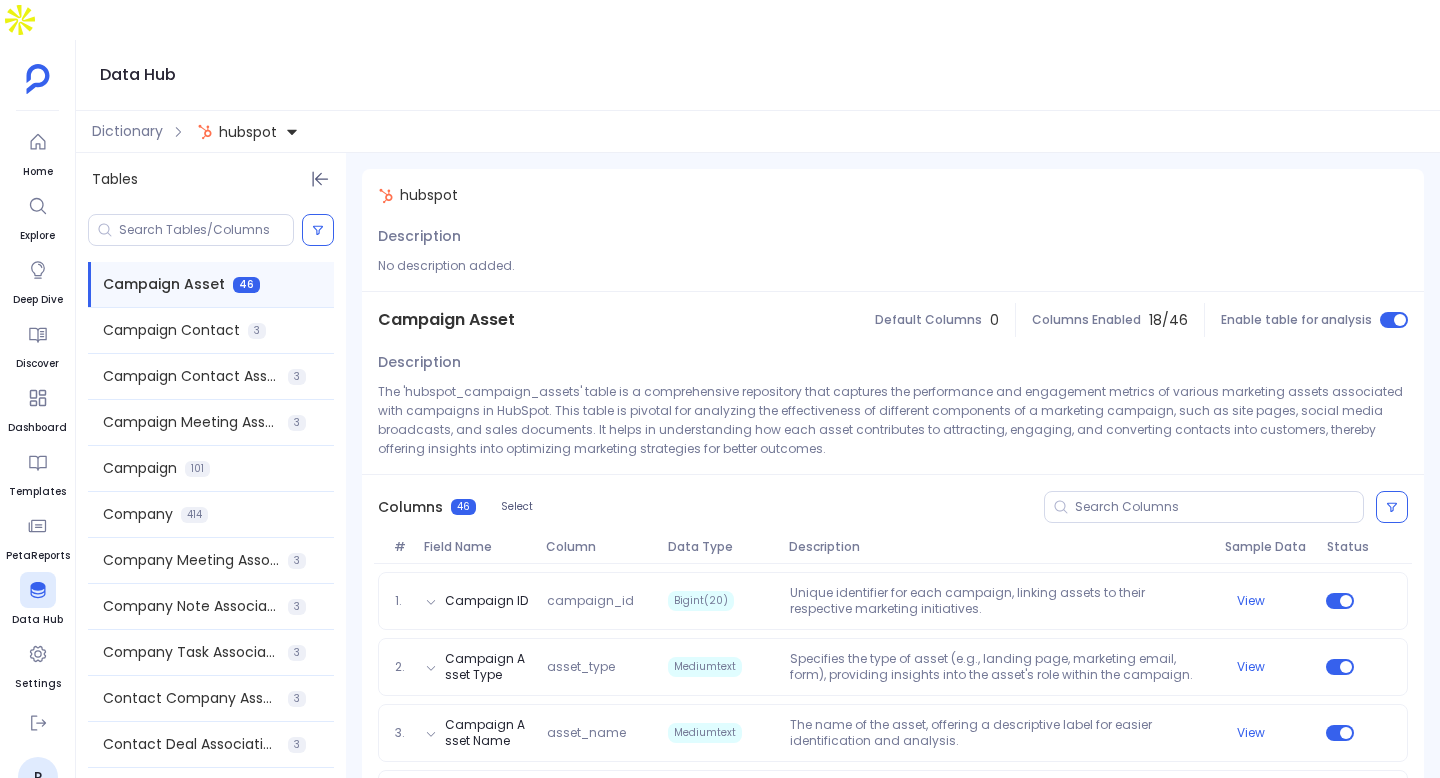 click on "Dictionary hubspot" at bounding box center (758, 132) 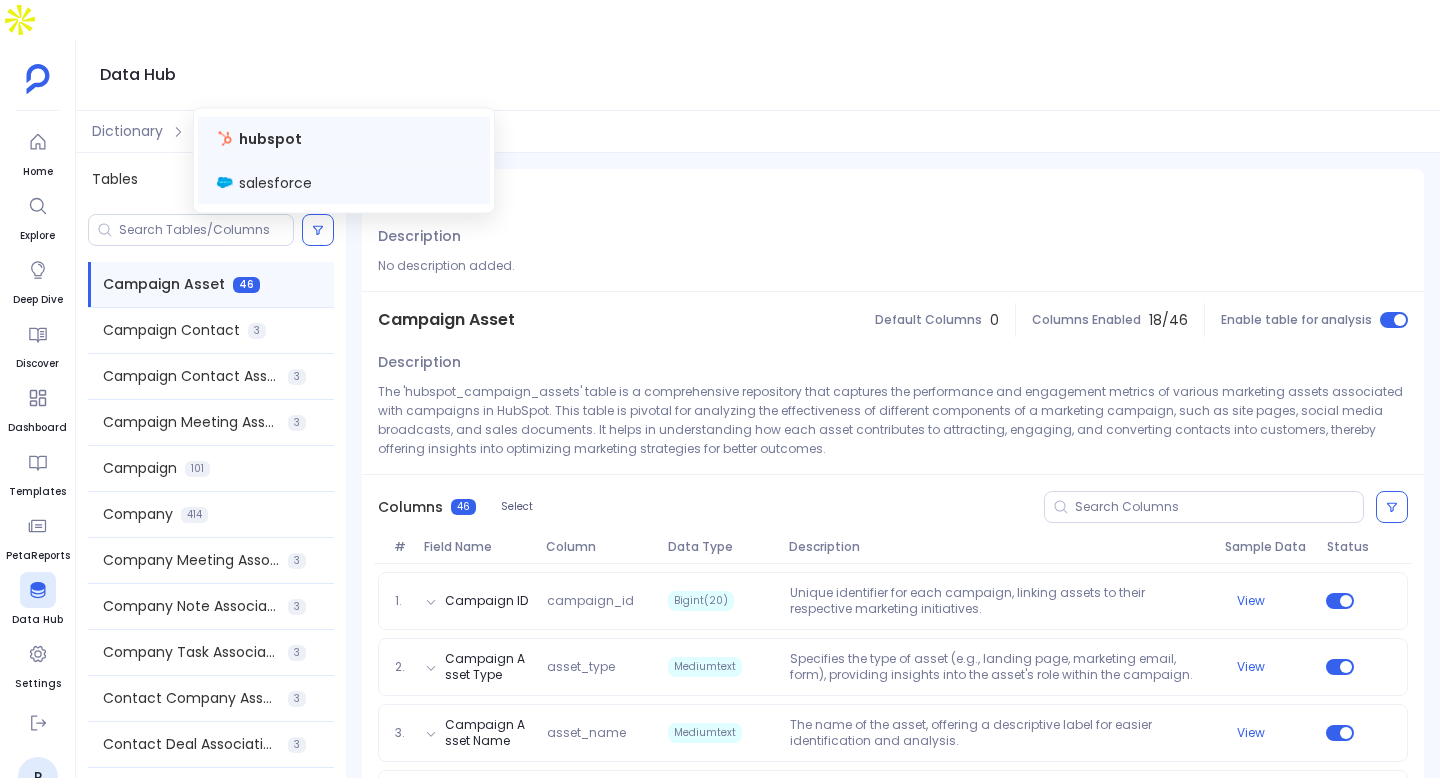 click on "salesforce" at bounding box center [344, 183] 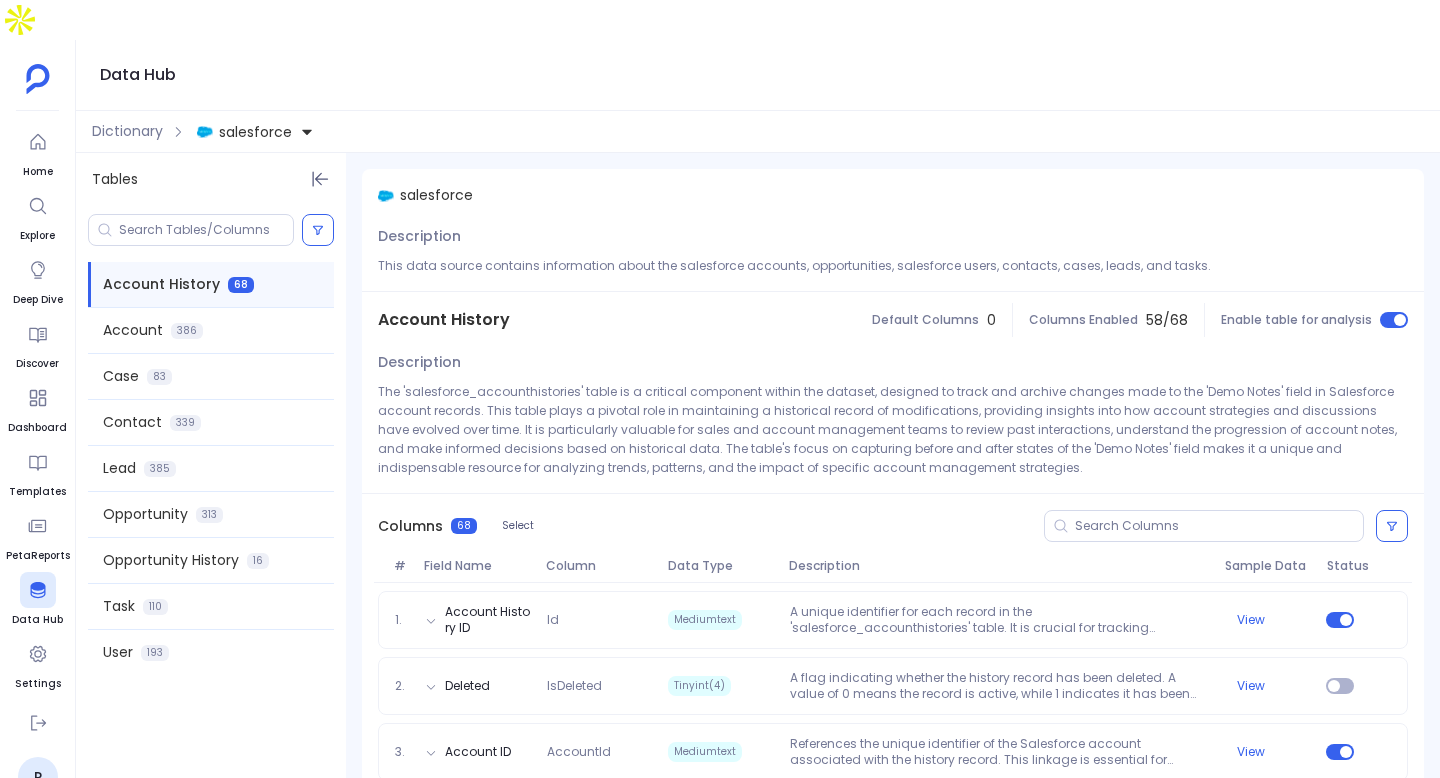 click on "salesforce" at bounding box center [255, 132] 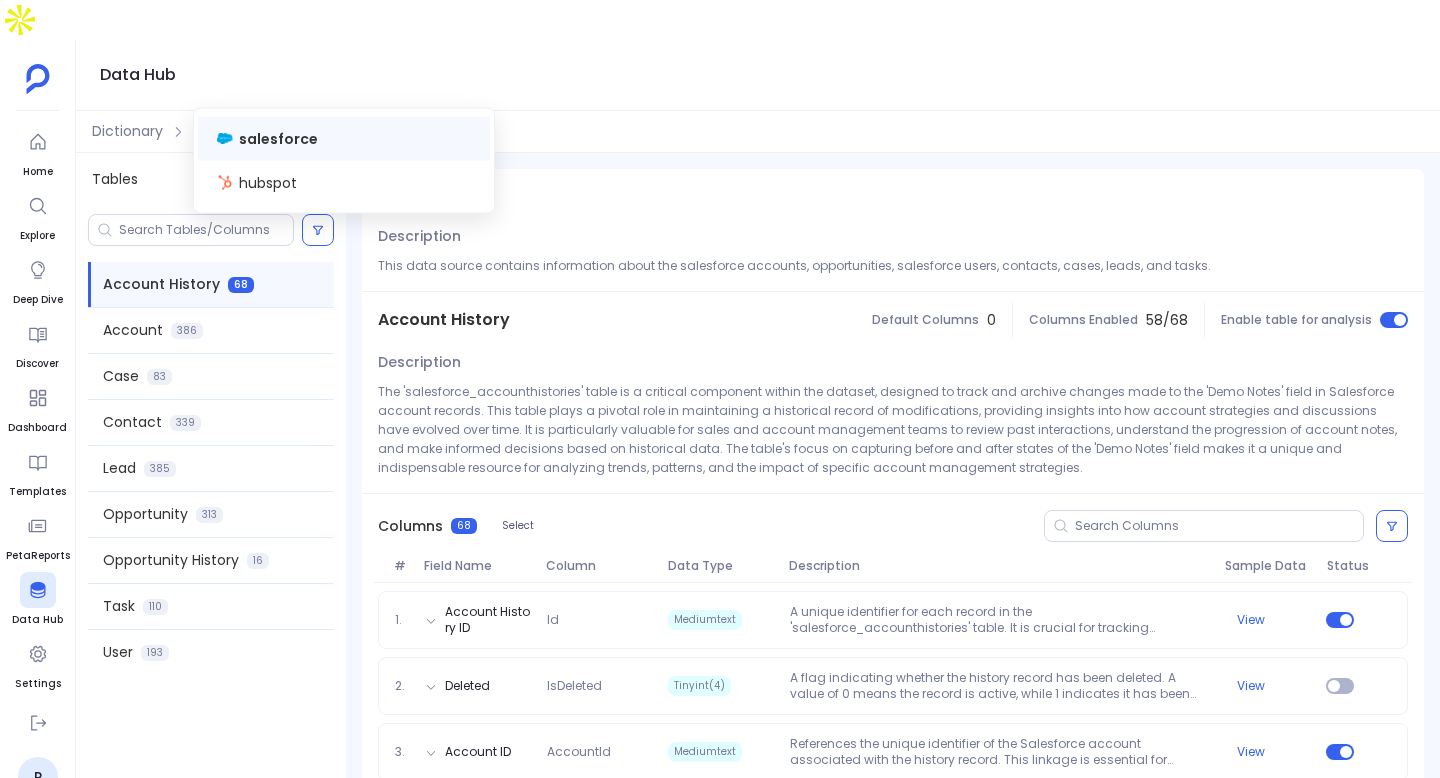 click on "salesforce" at bounding box center (278, 139) 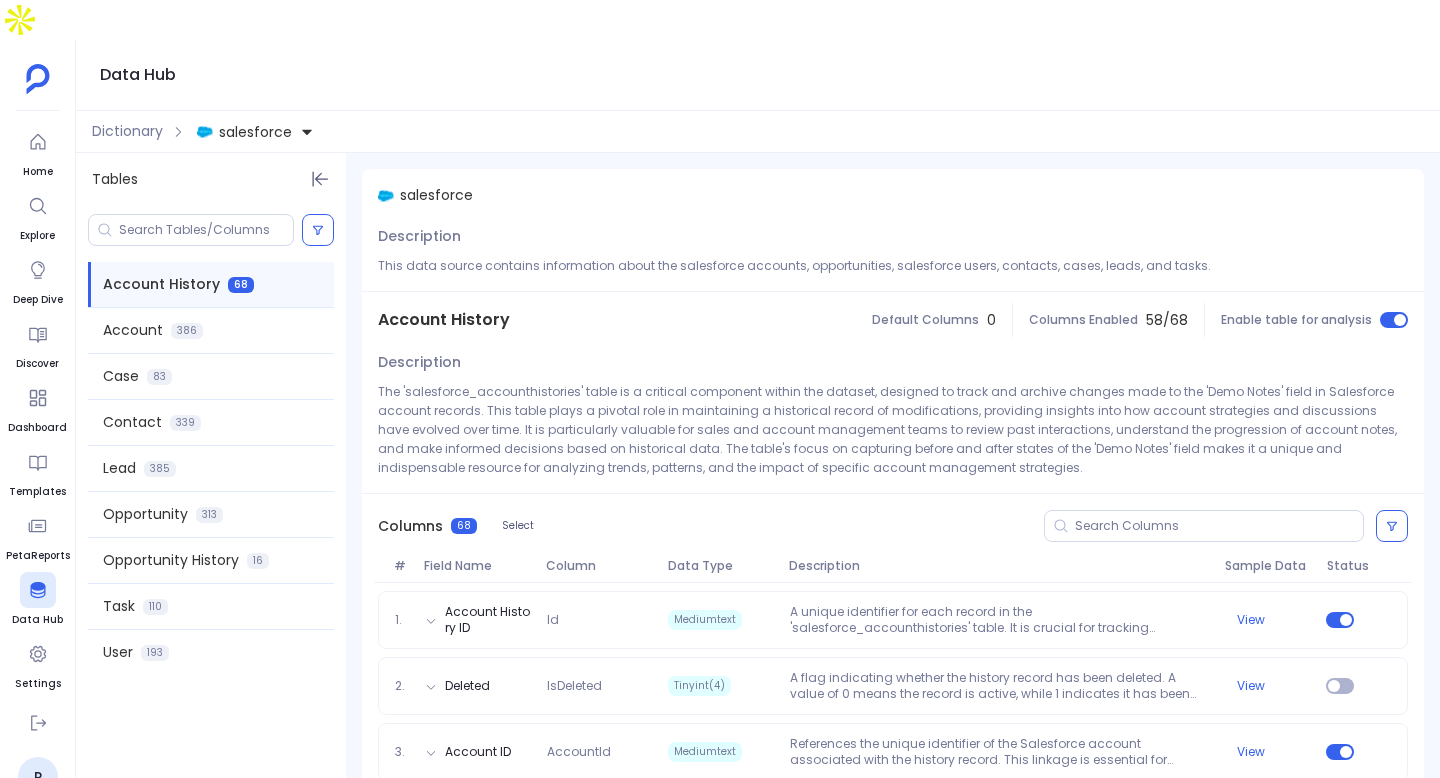 click on "salesforce" at bounding box center [255, 132] 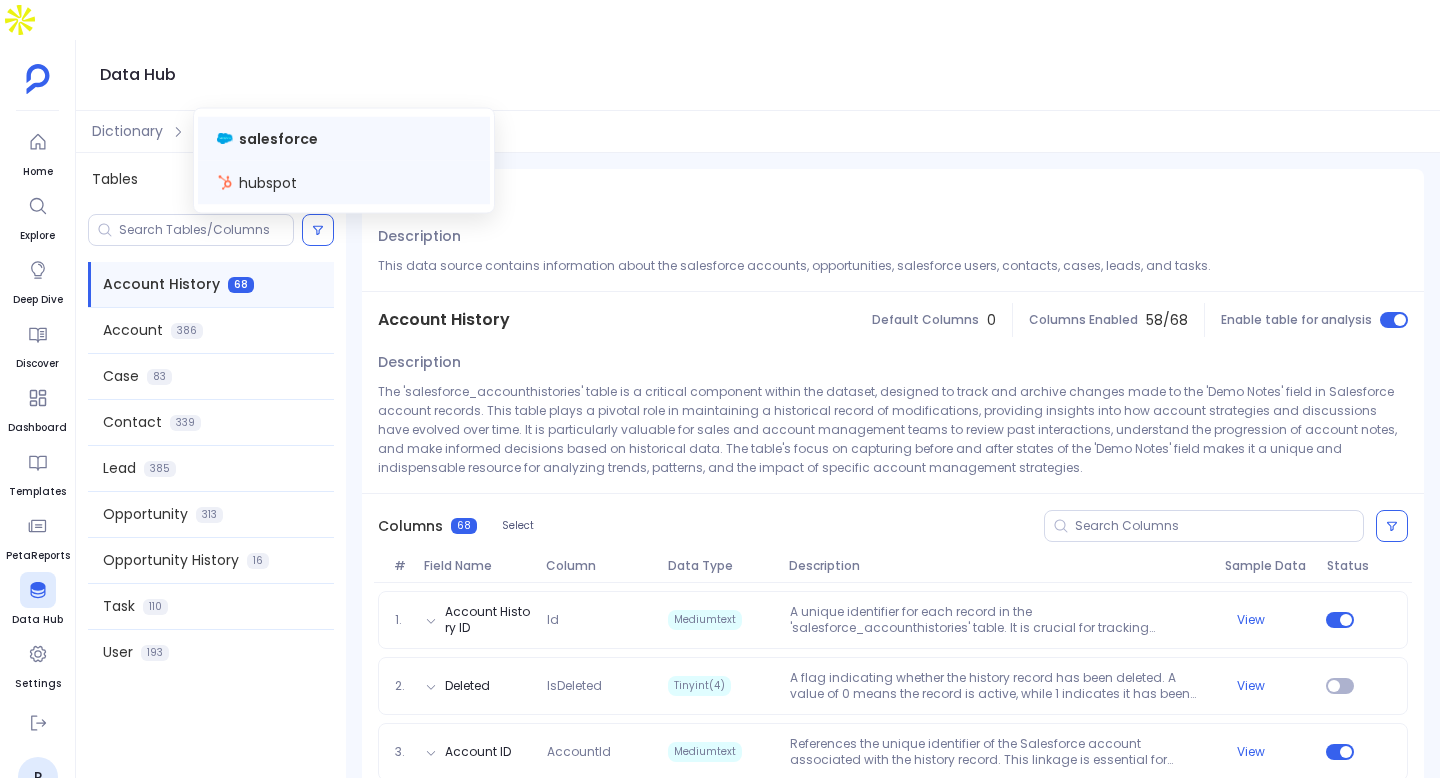 click on "hubspot" at bounding box center [344, 183] 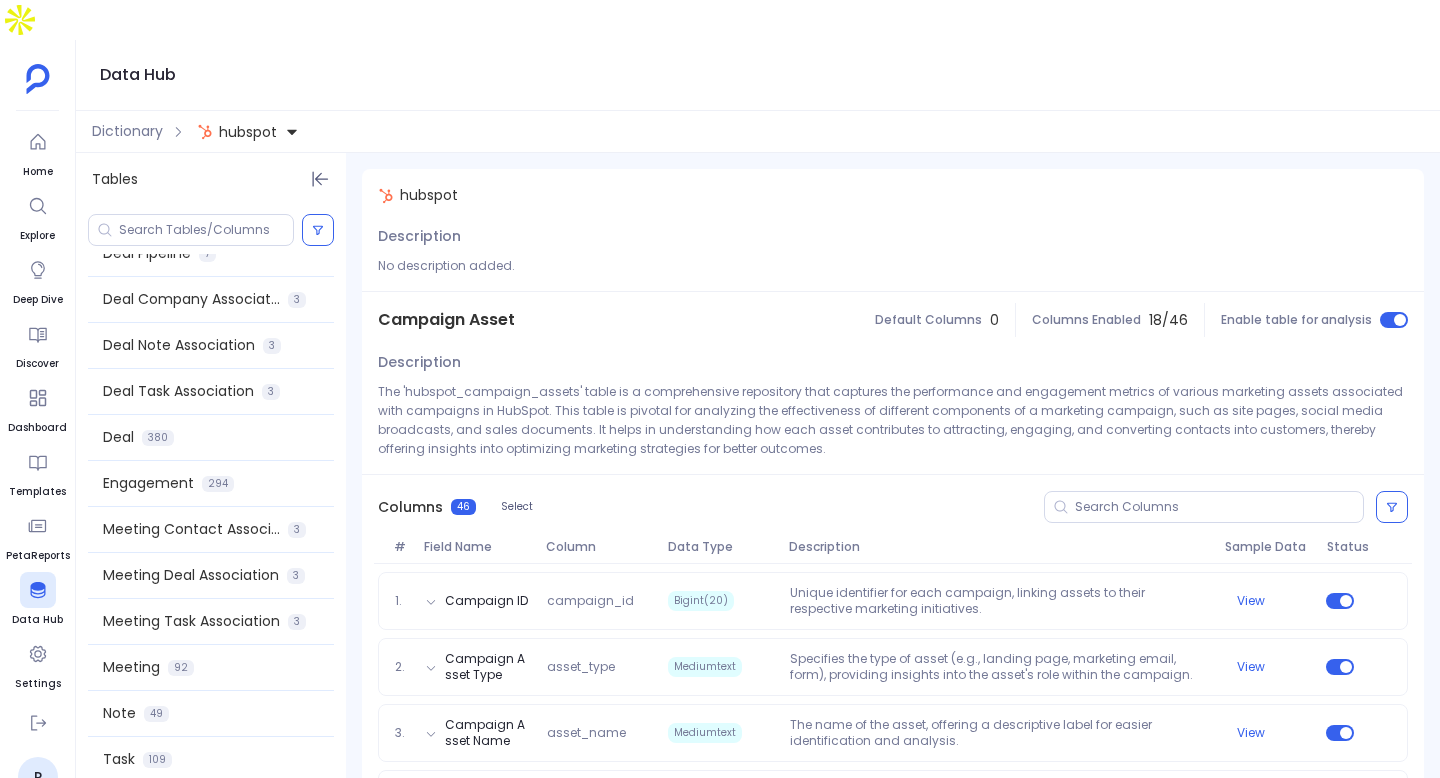 scroll, scrollTop: 765, scrollLeft: 0, axis: vertical 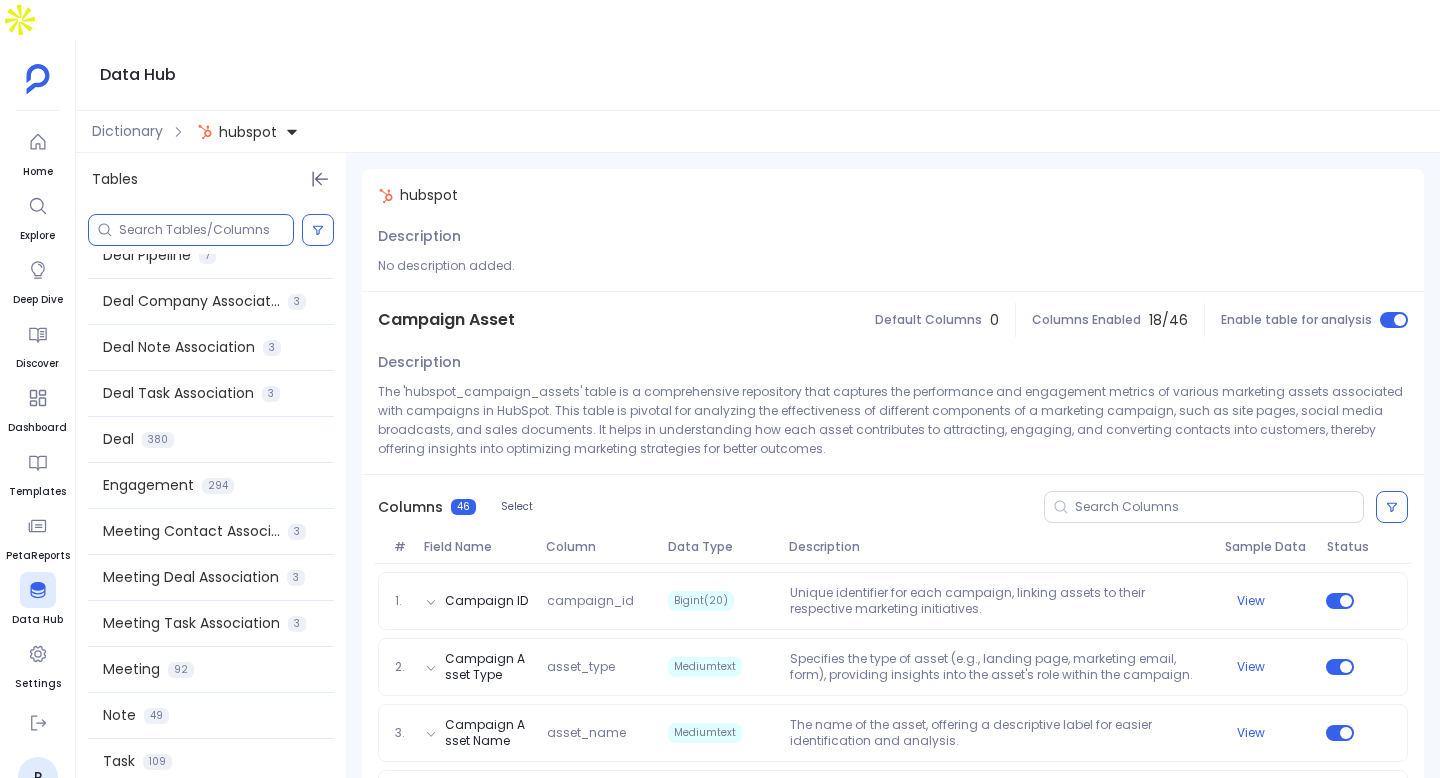 click at bounding box center [206, 230] 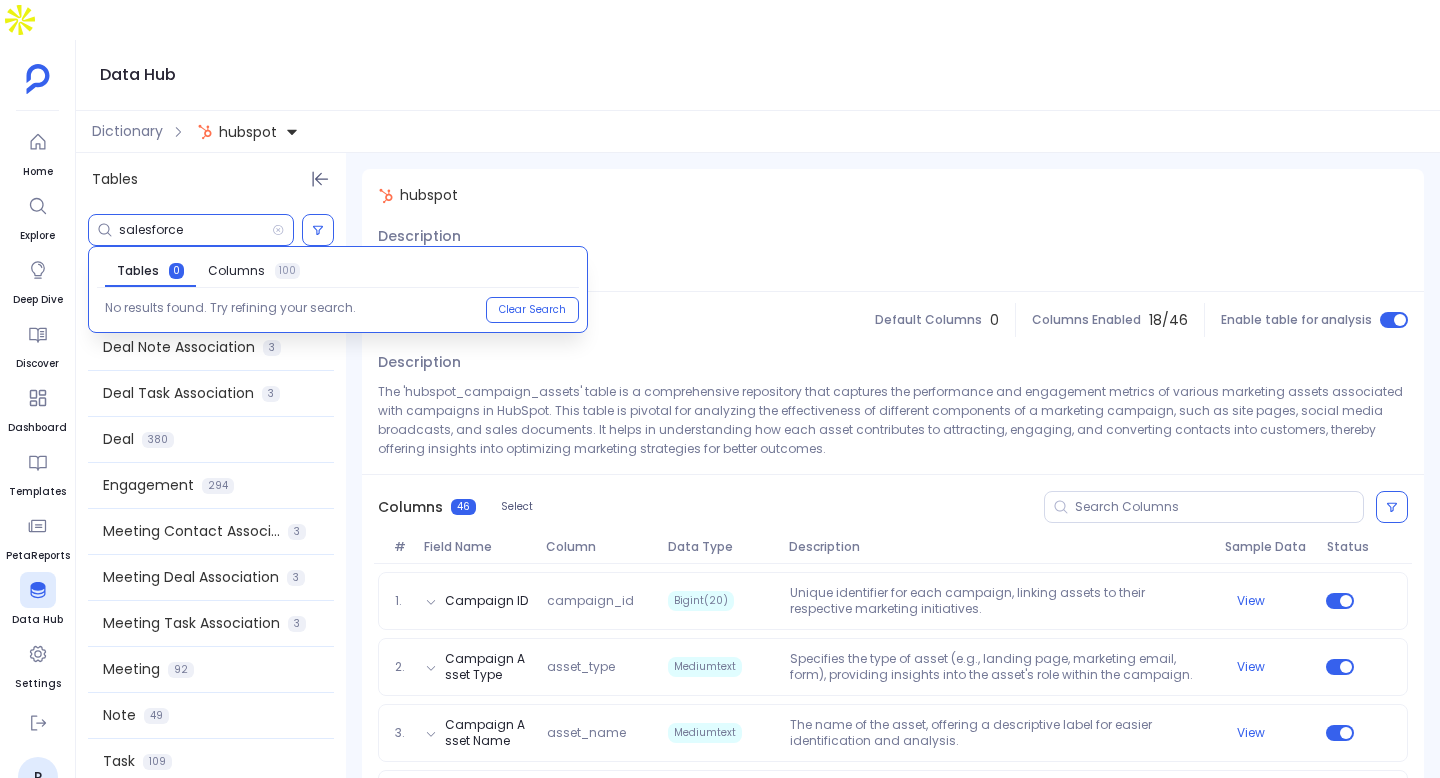 type on "salesforce" 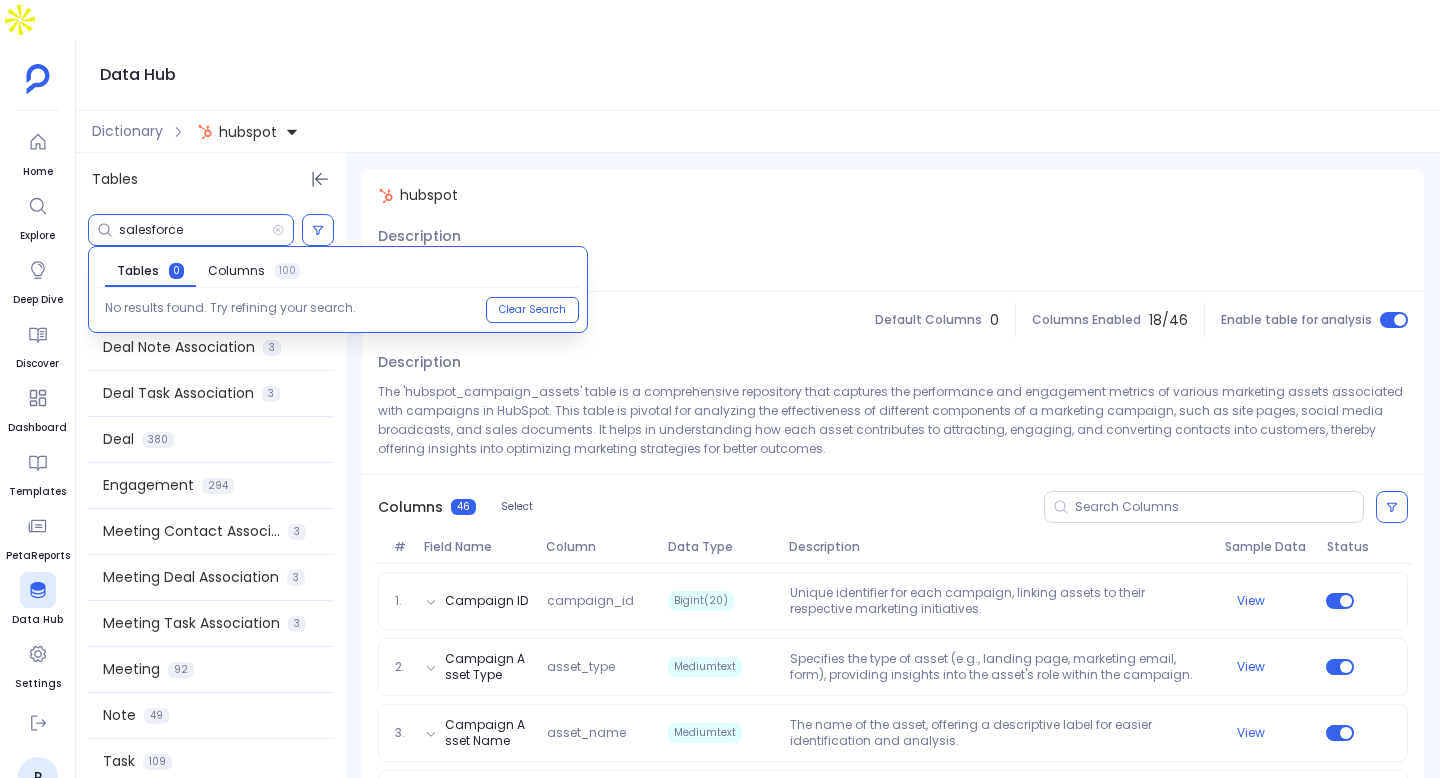 click on "Columns 100" at bounding box center [254, 271] 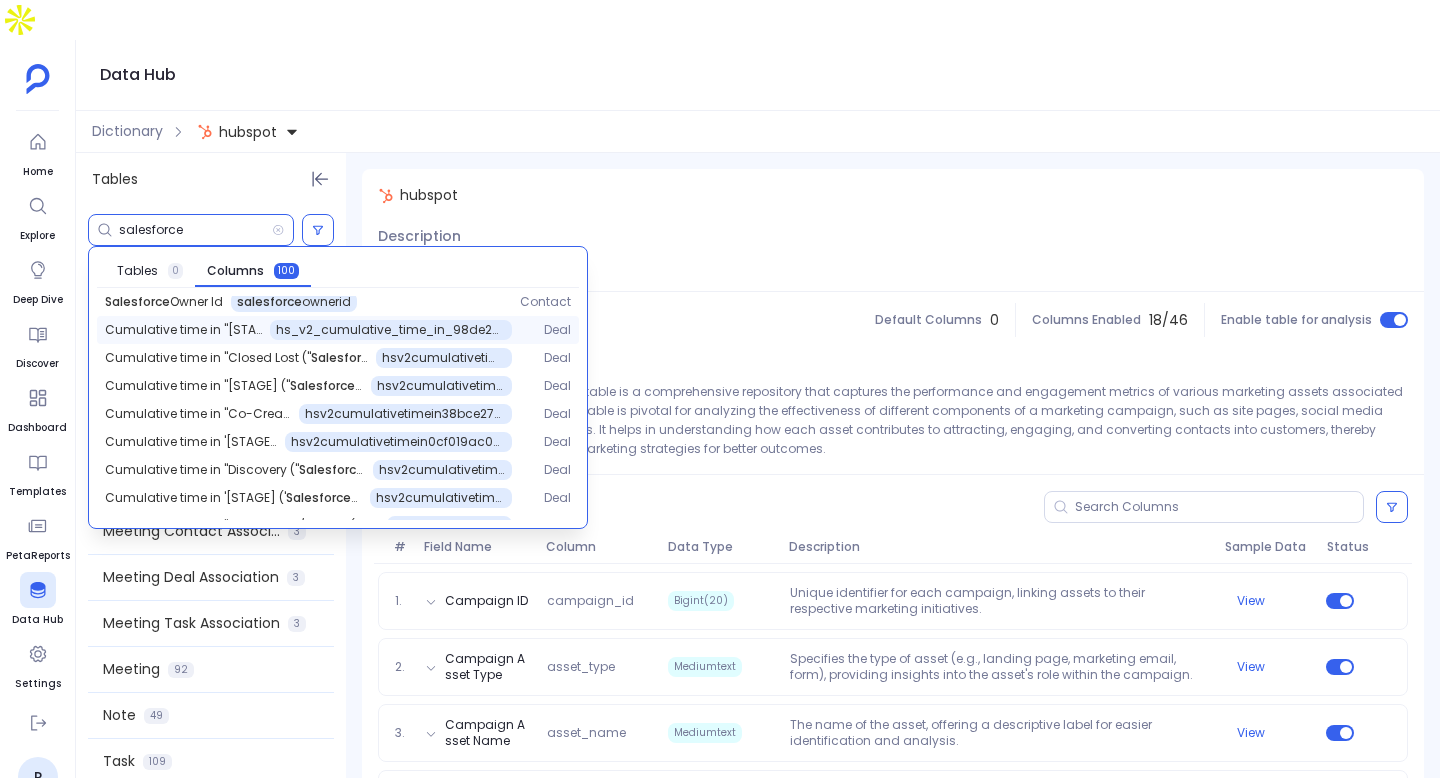 scroll, scrollTop: 386, scrollLeft: 0, axis: vertical 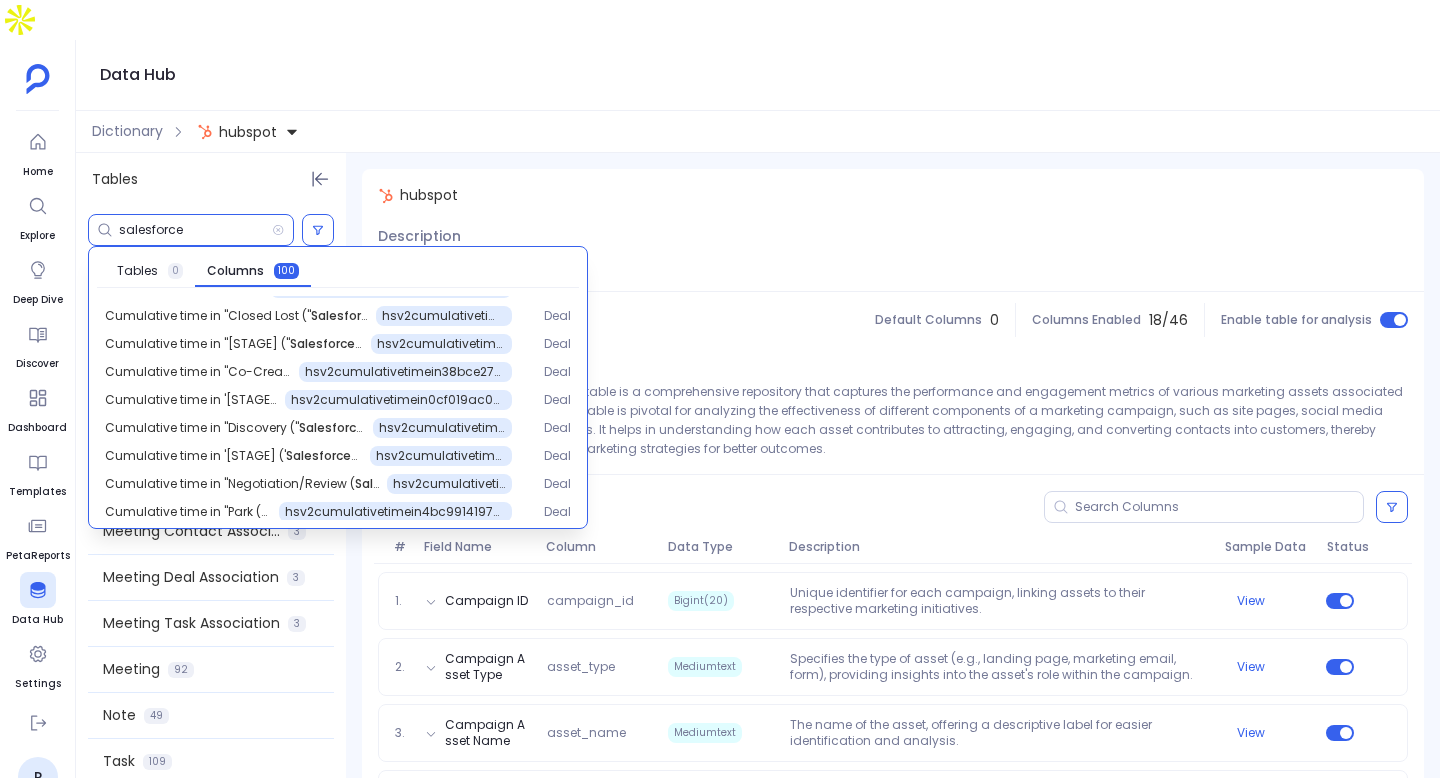 click on "salesforce" at bounding box center (195, 230) 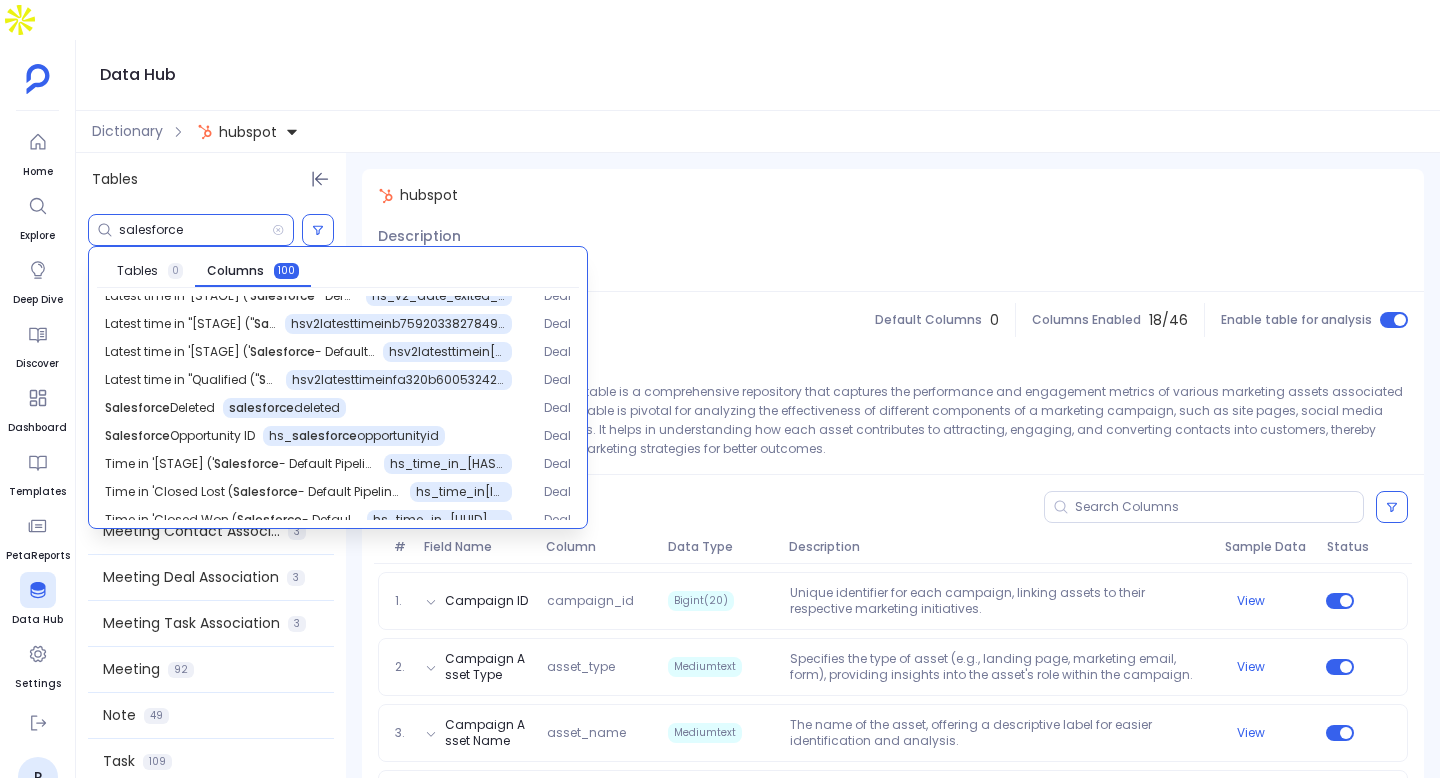 scroll, scrollTop: 2312, scrollLeft: 0, axis: vertical 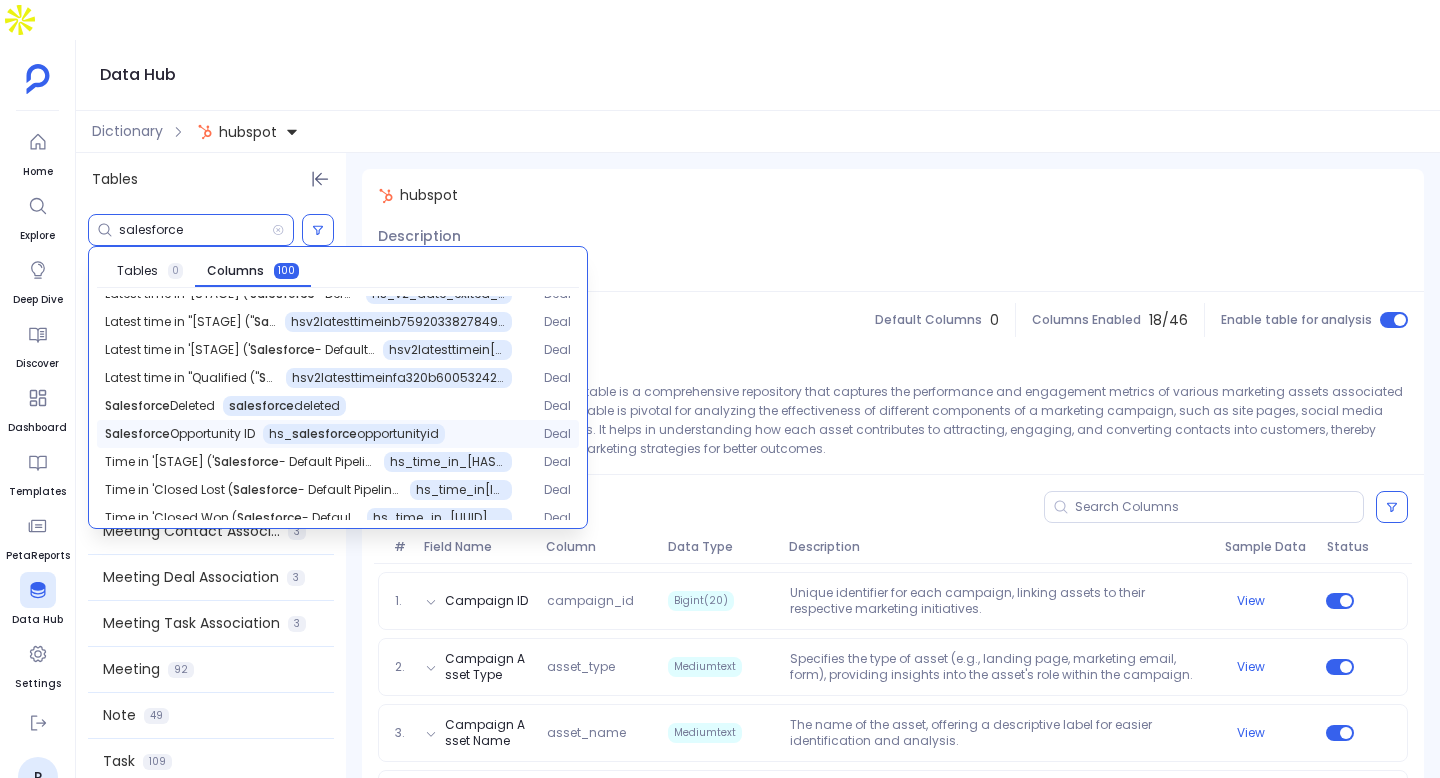 click on "hs_ salesforce opportunityid" at bounding box center [354, 434] 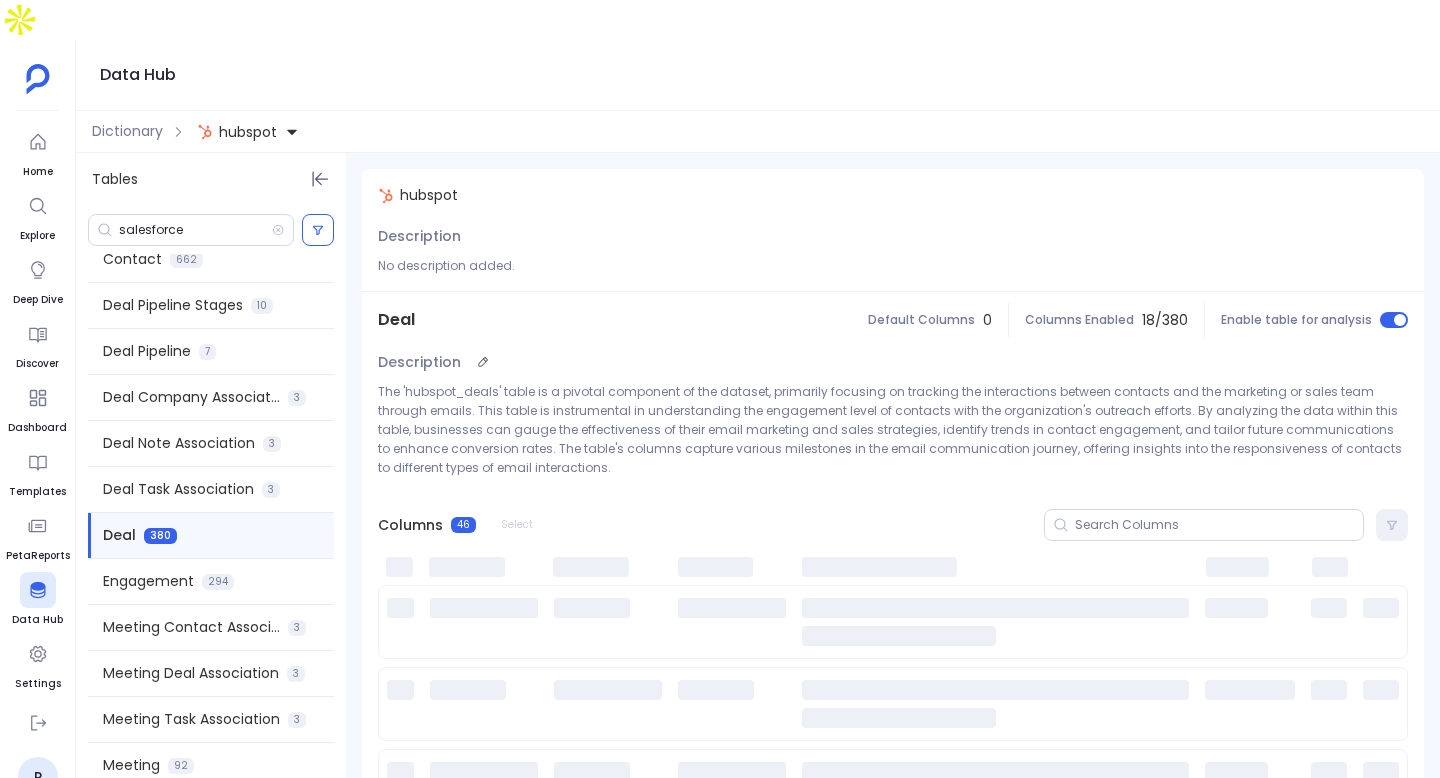 scroll, scrollTop: 668, scrollLeft: 0, axis: vertical 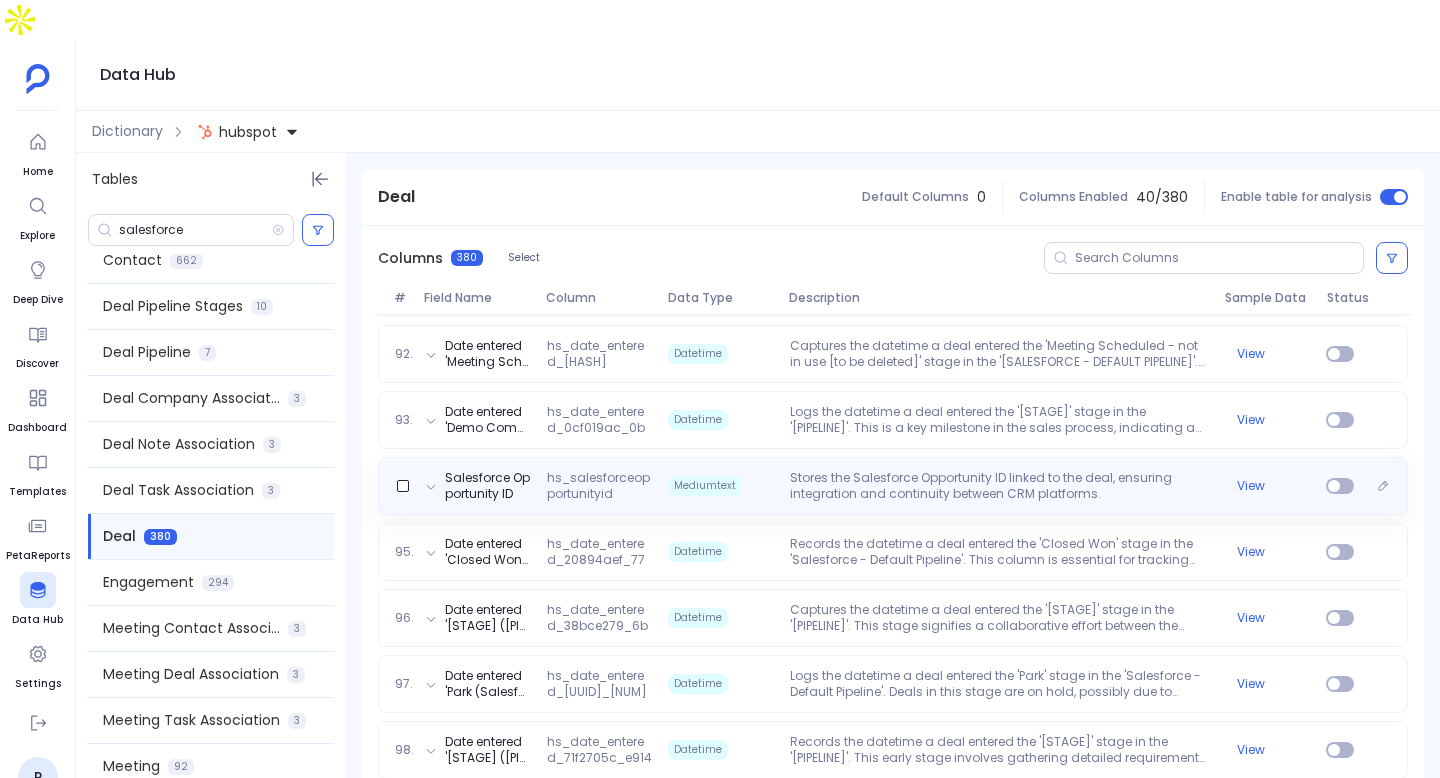 click on "Stores the Salesforce Opportunity ID linked to the deal, ensuring integration and continuity between CRM platforms." at bounding box center (999, 486) 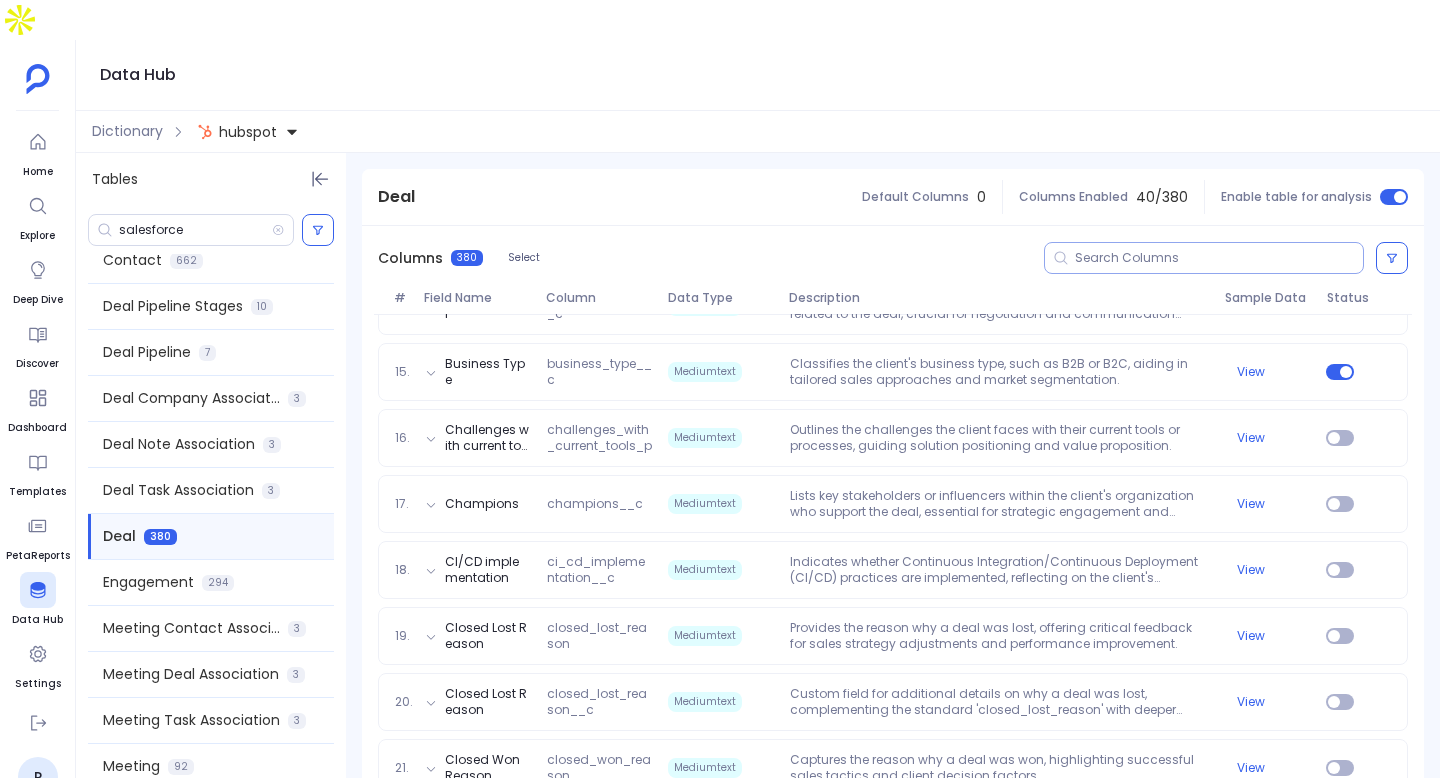 scroll, scrollTop: 1330, scrollLeft: 0, axis: vertical 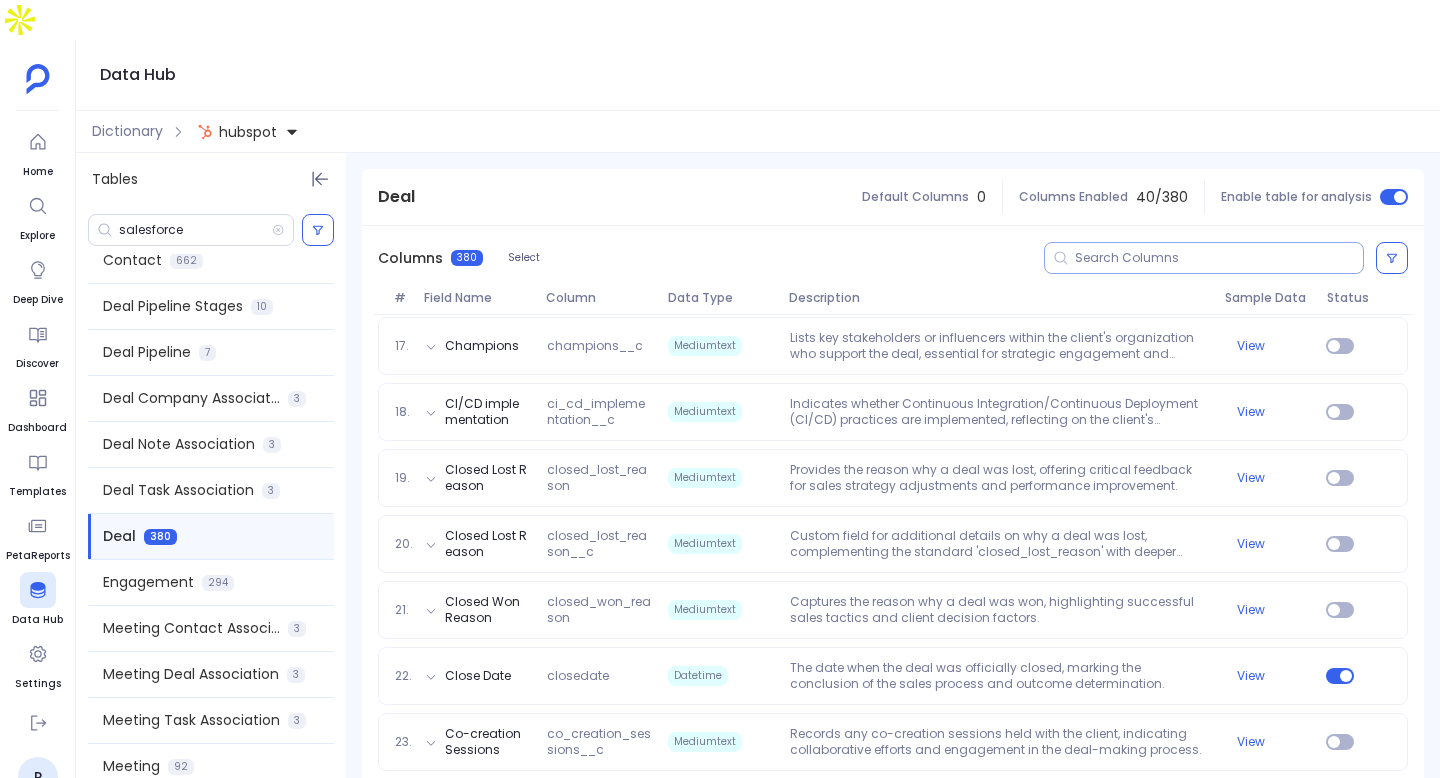 click at bounding box center (1204, 258) 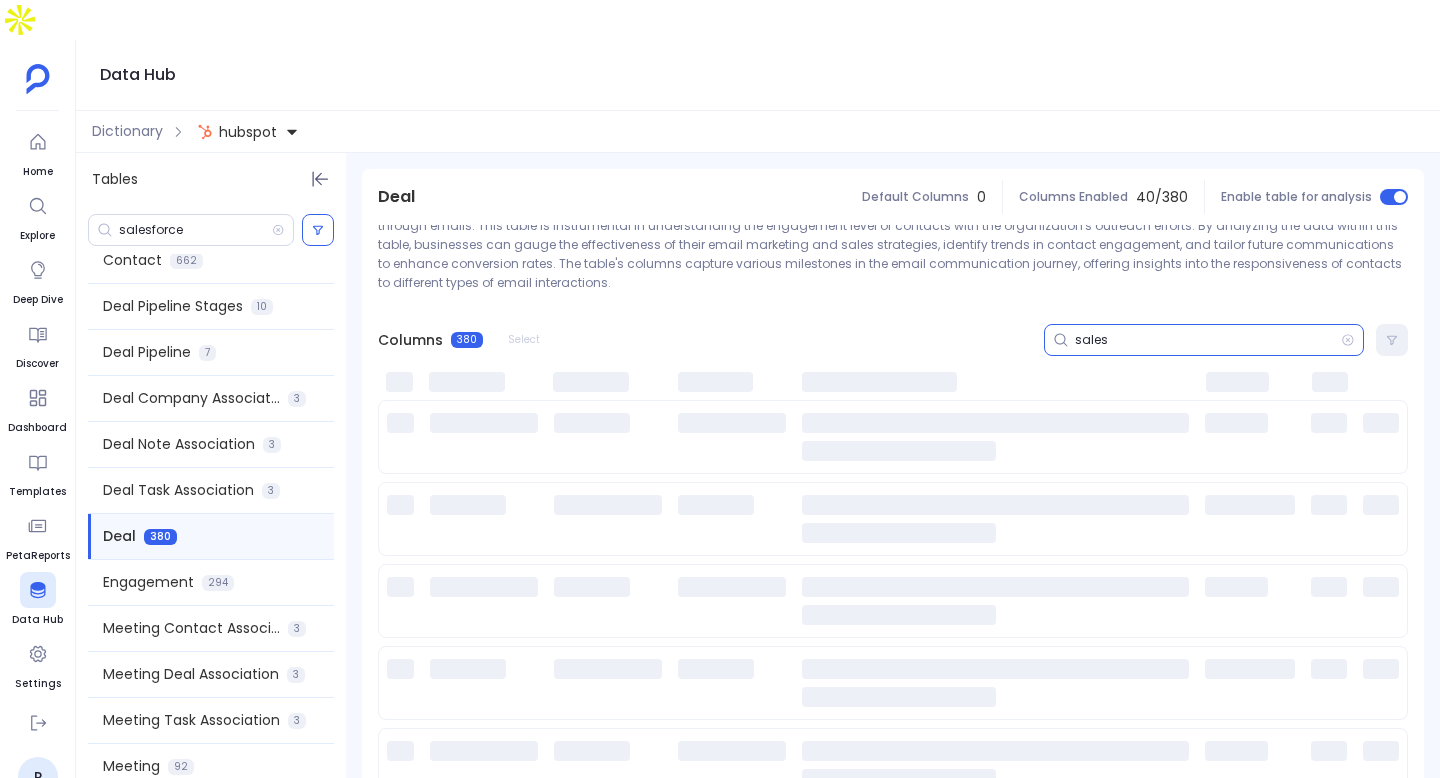 scroll, scrollTop: 185, scrollLeft: 0, axis: vertical 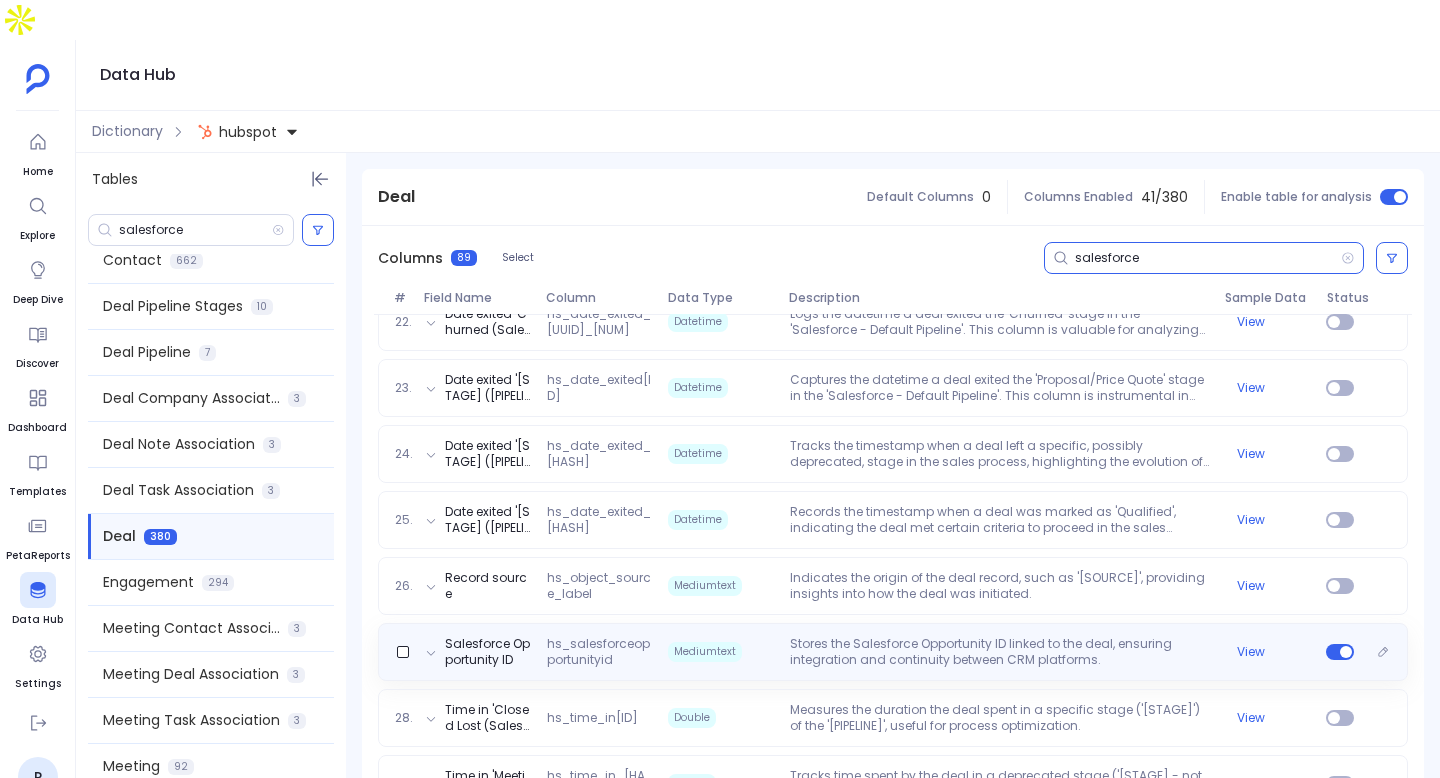 type on "salesforce" 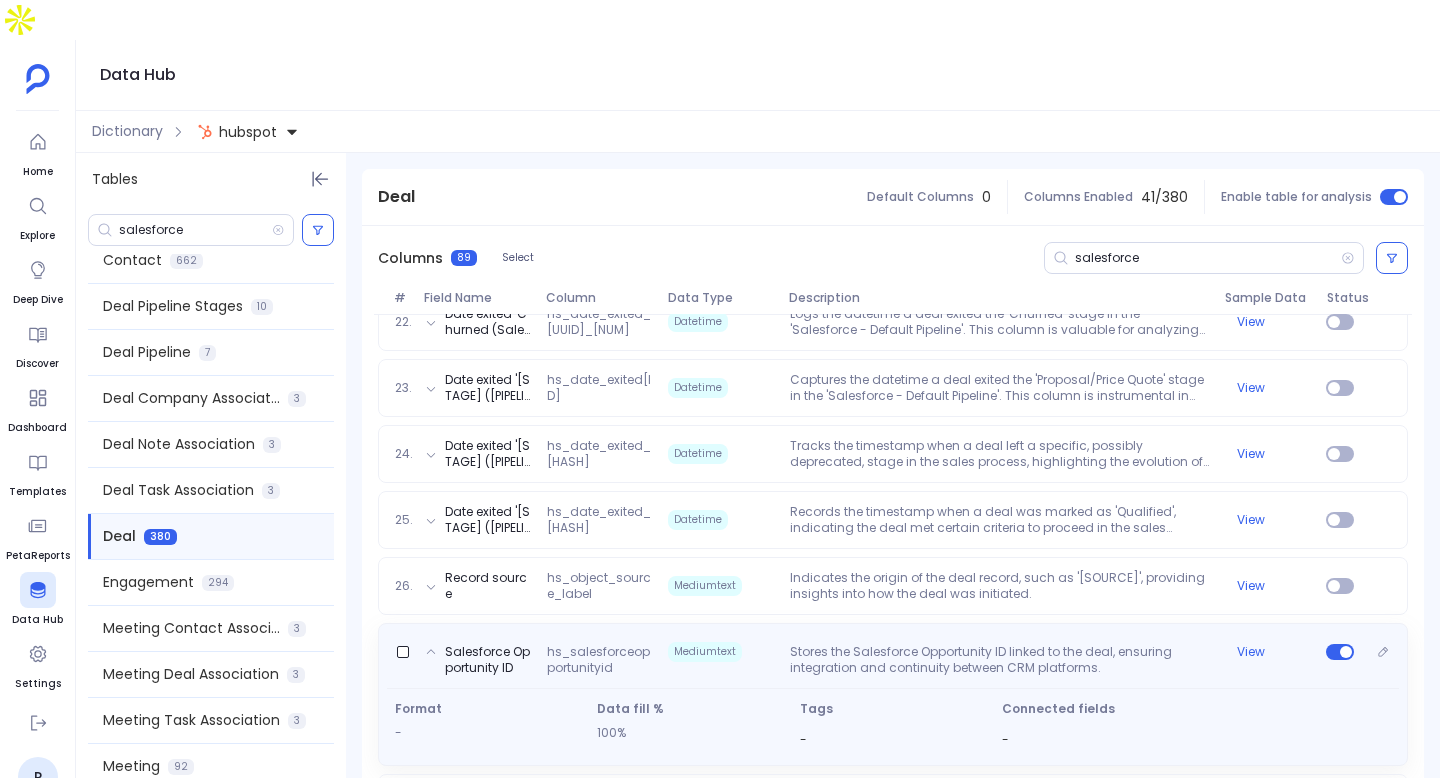 scroll, scrollTop: 1936, scrollLeft: 0, axis: vertical 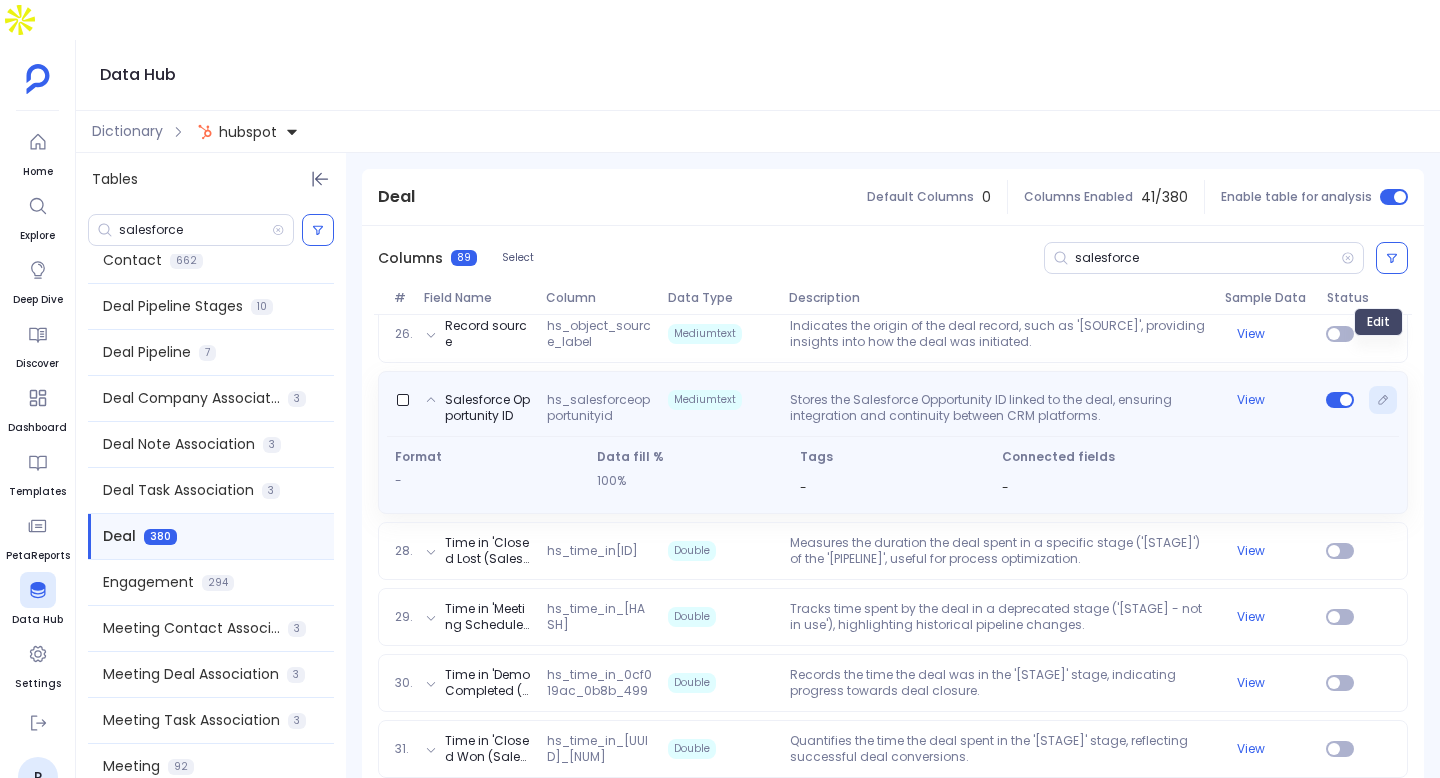 click 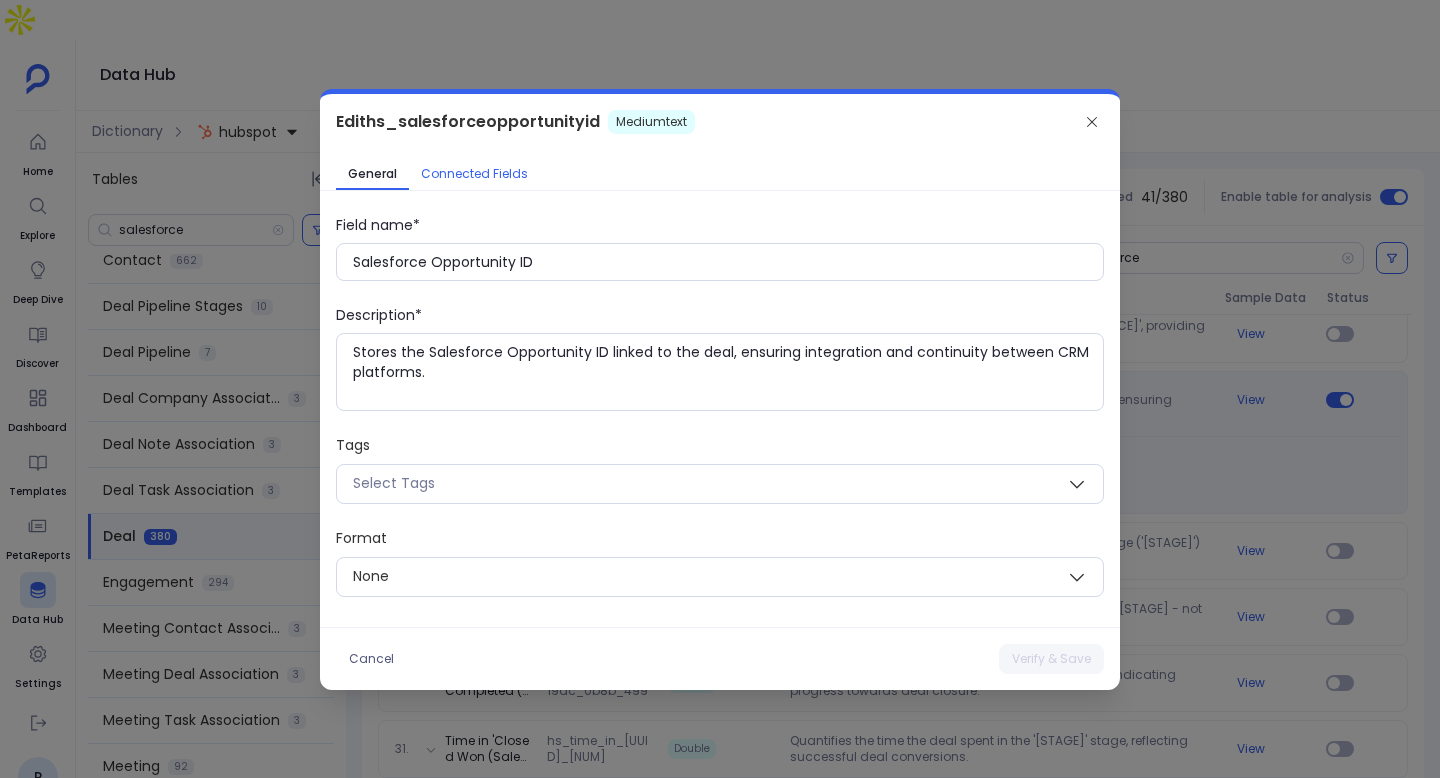 click on "Connected Fields" at bounding box center [474, 174] 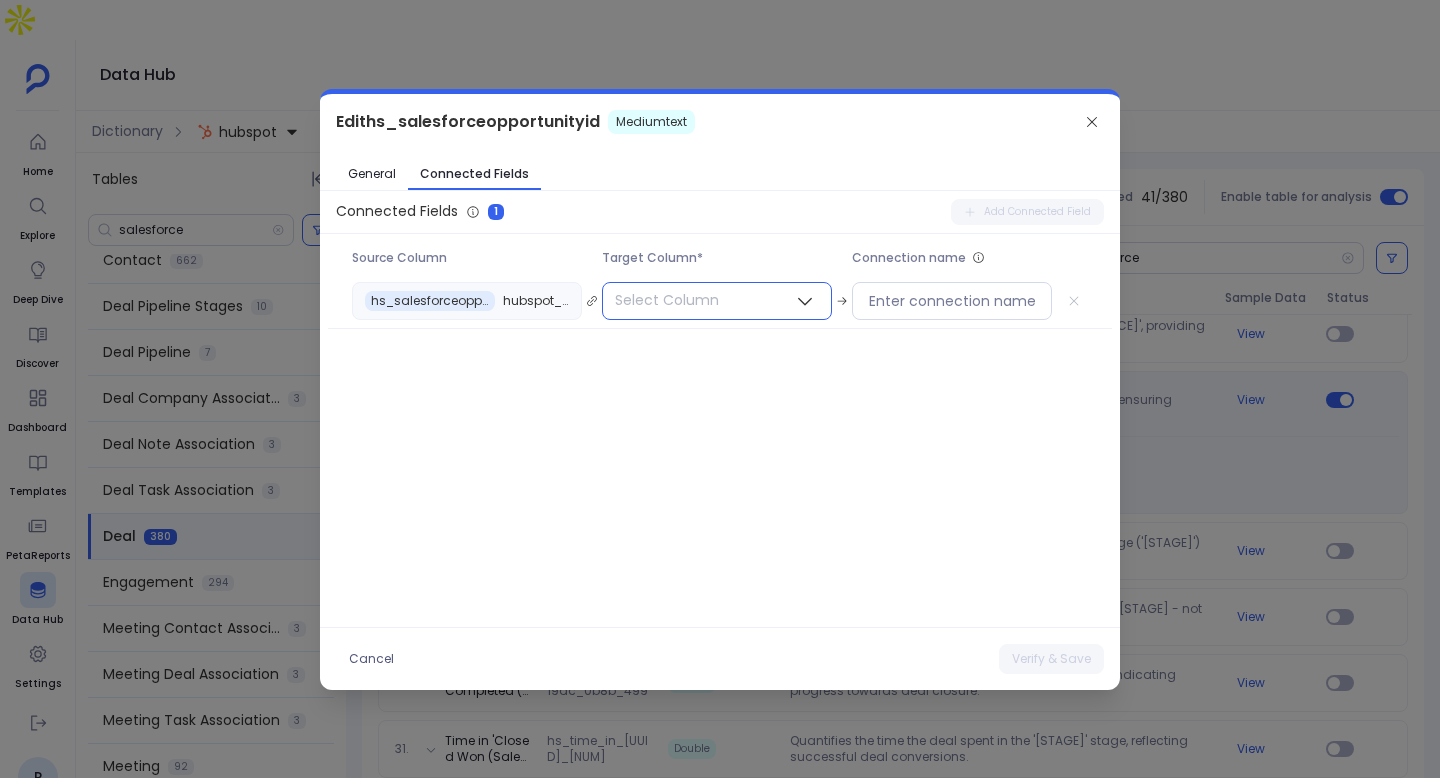 click on "Select Column" at bounding box center [717, 301] 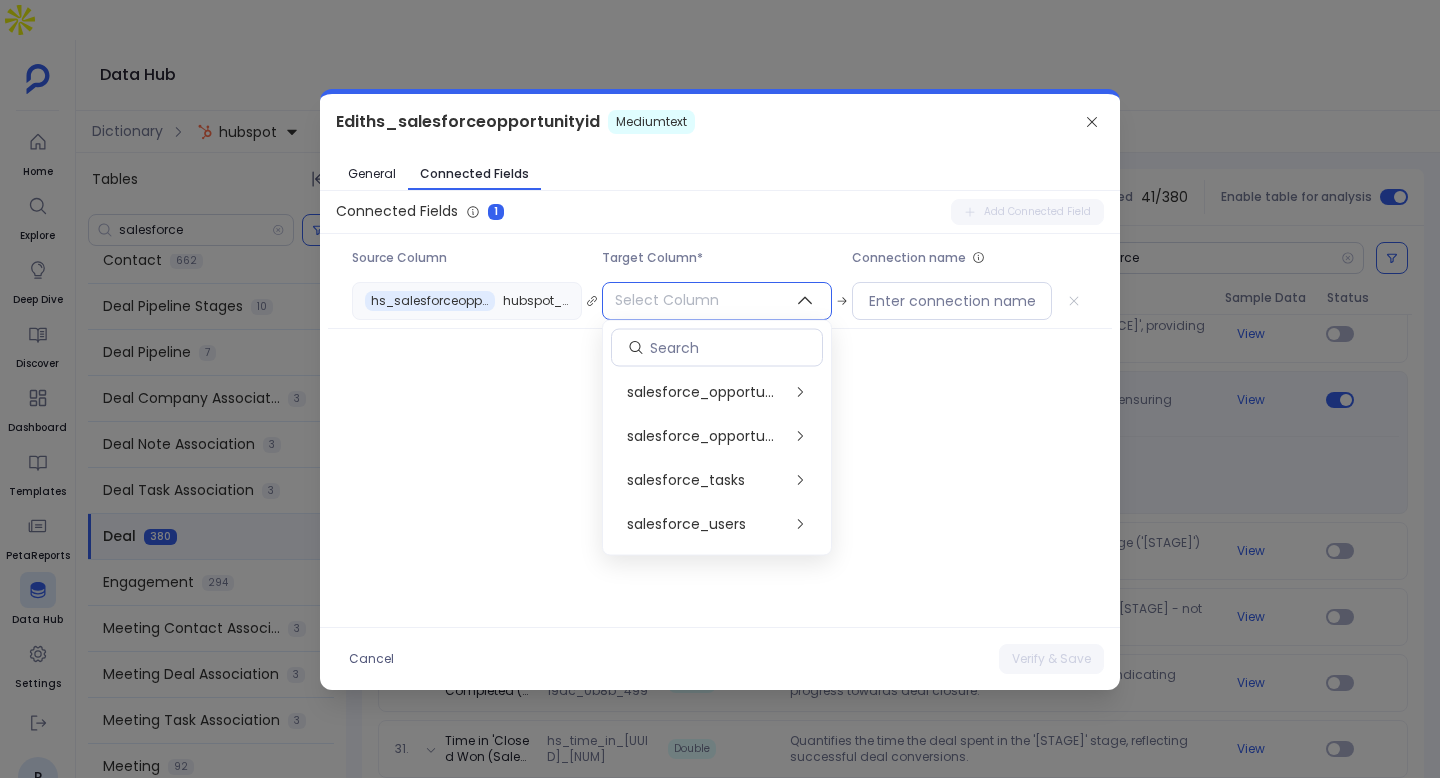 scroll, scrollTop: 1424, scrollLeft: 0, axis: vertical 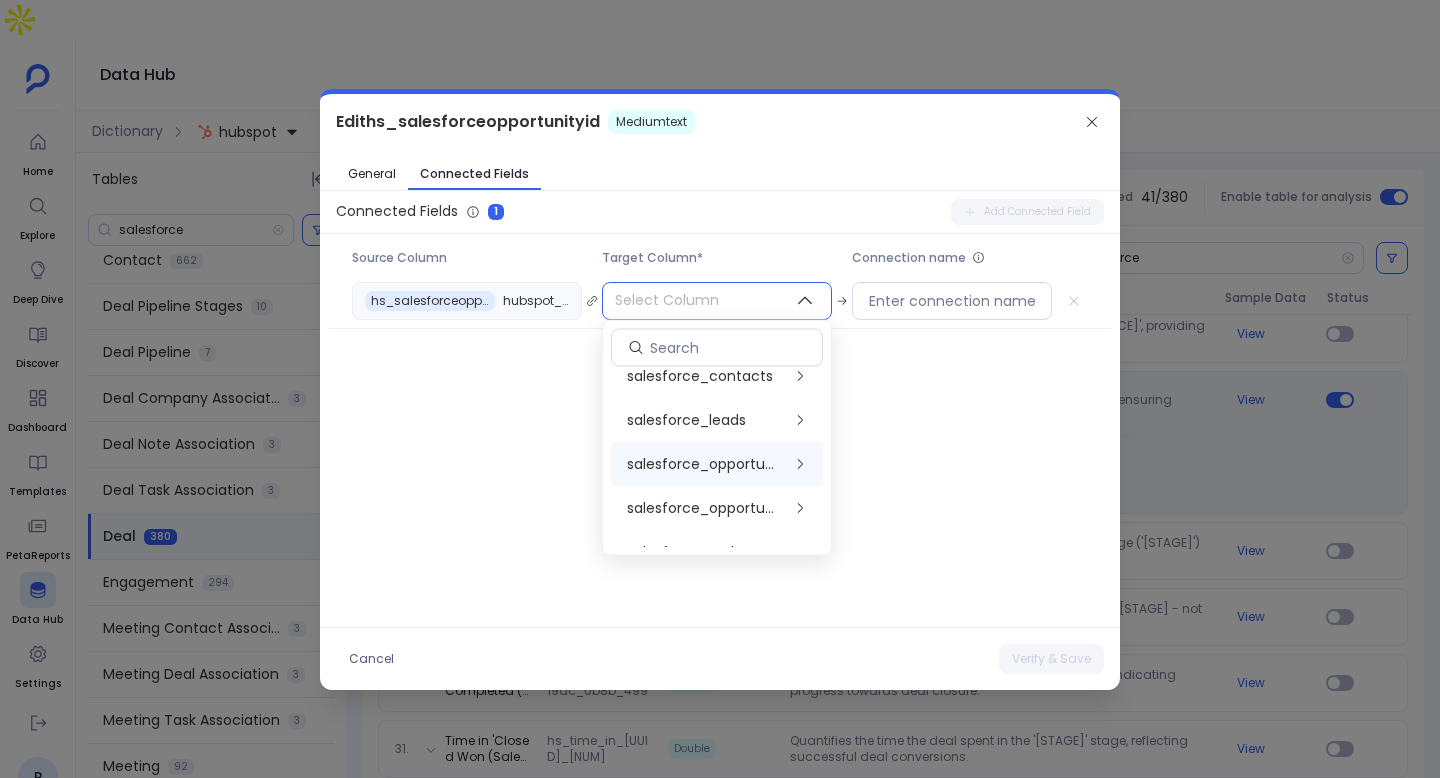 click on "salesforce_opportunities" at bounding box center [704, 465] 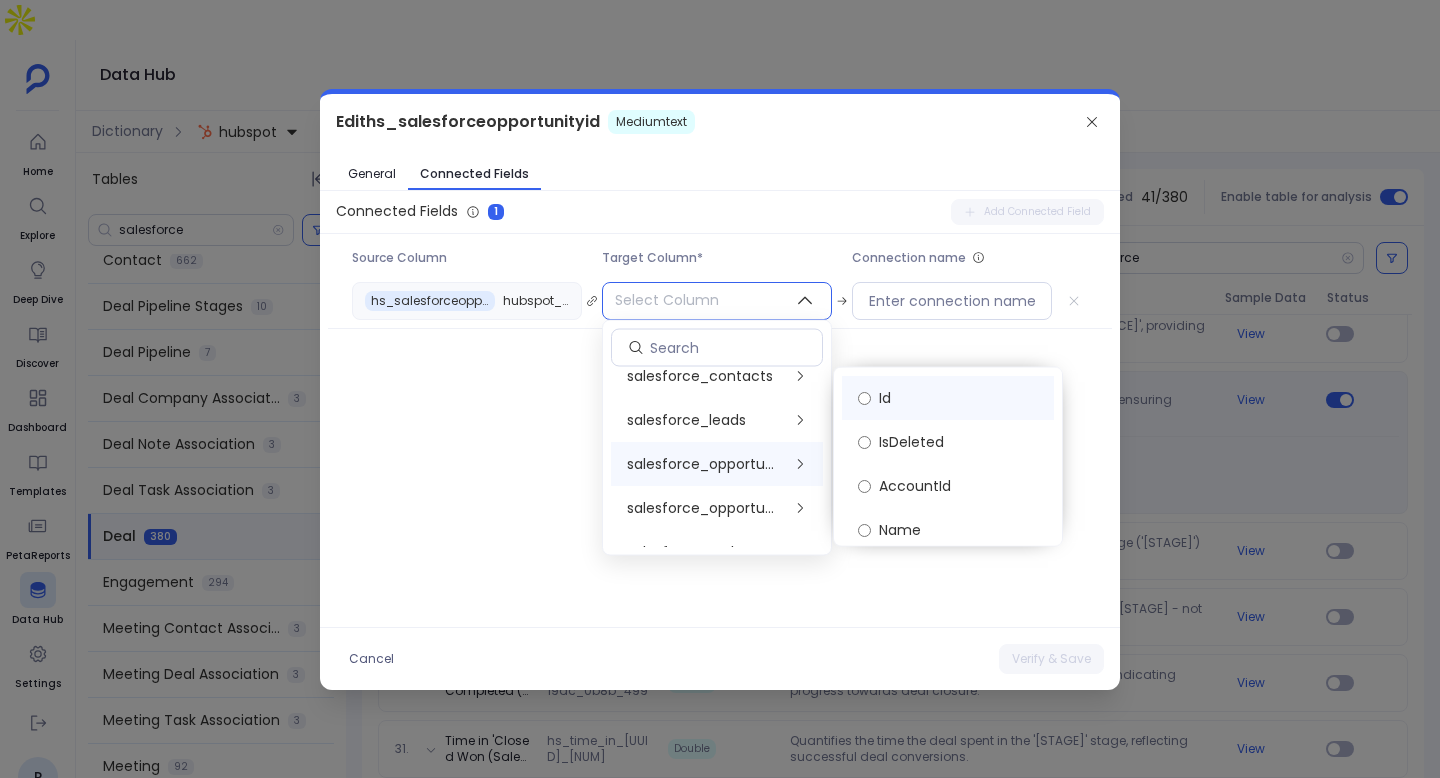 click on "Id" at bounding box center [948, 398] 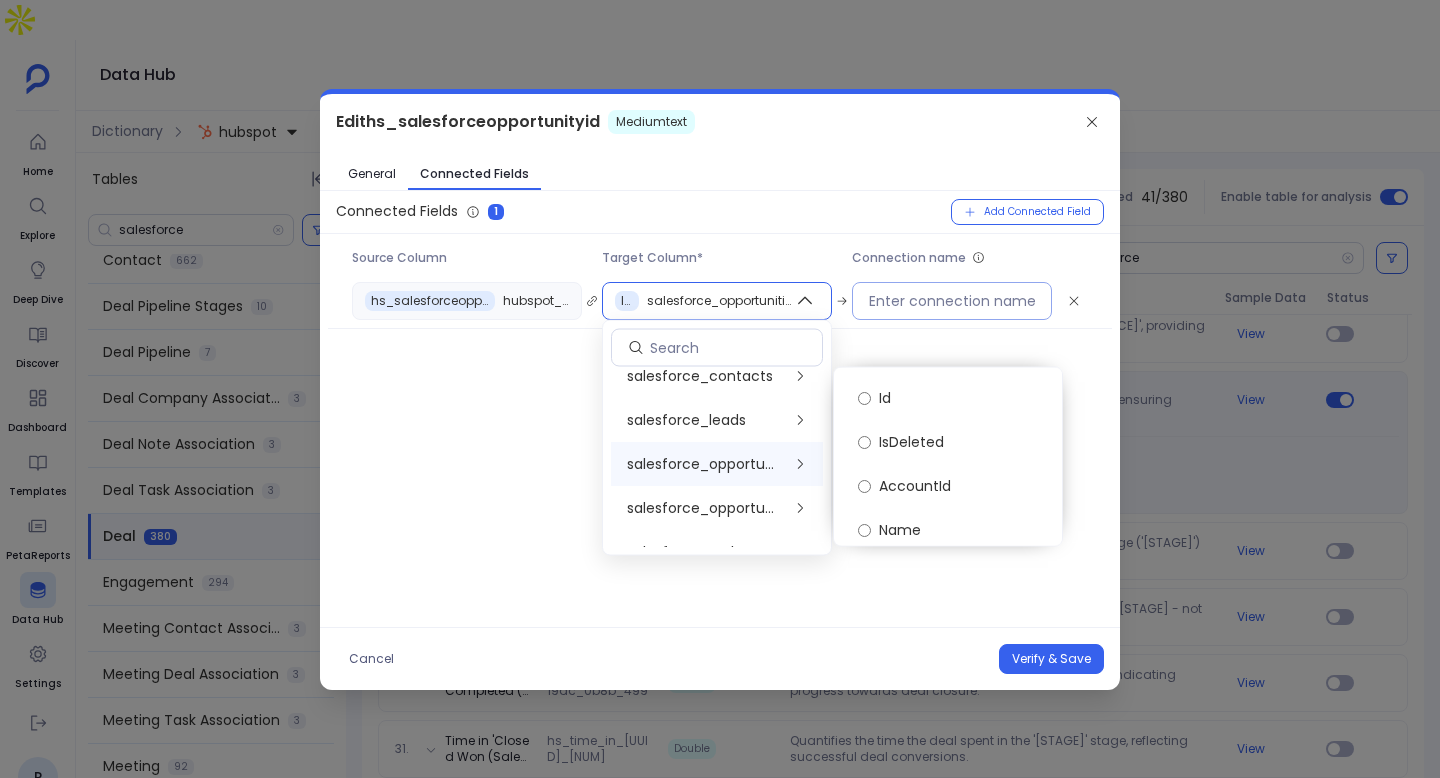 click at bounding box center (952, 301) 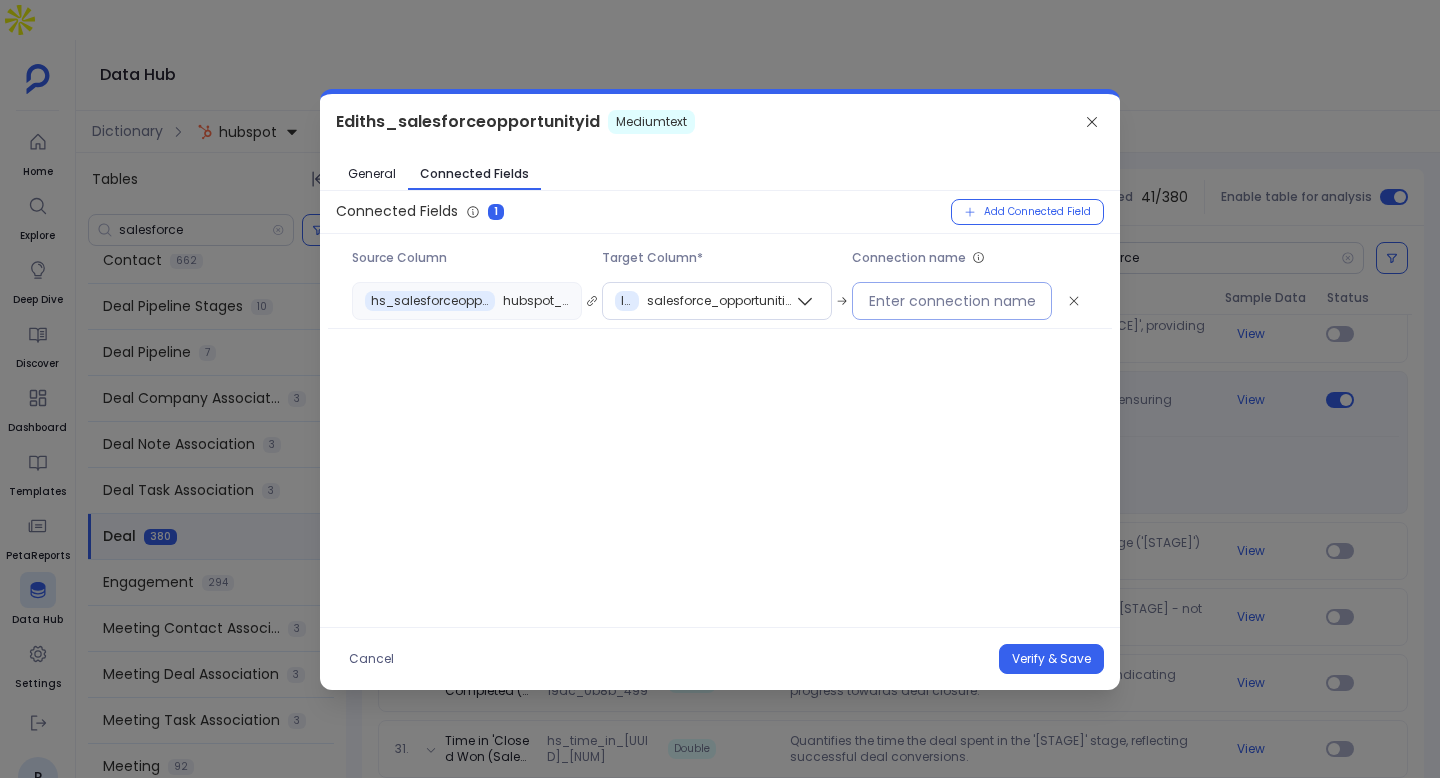 click at bounding box center [952, 301] 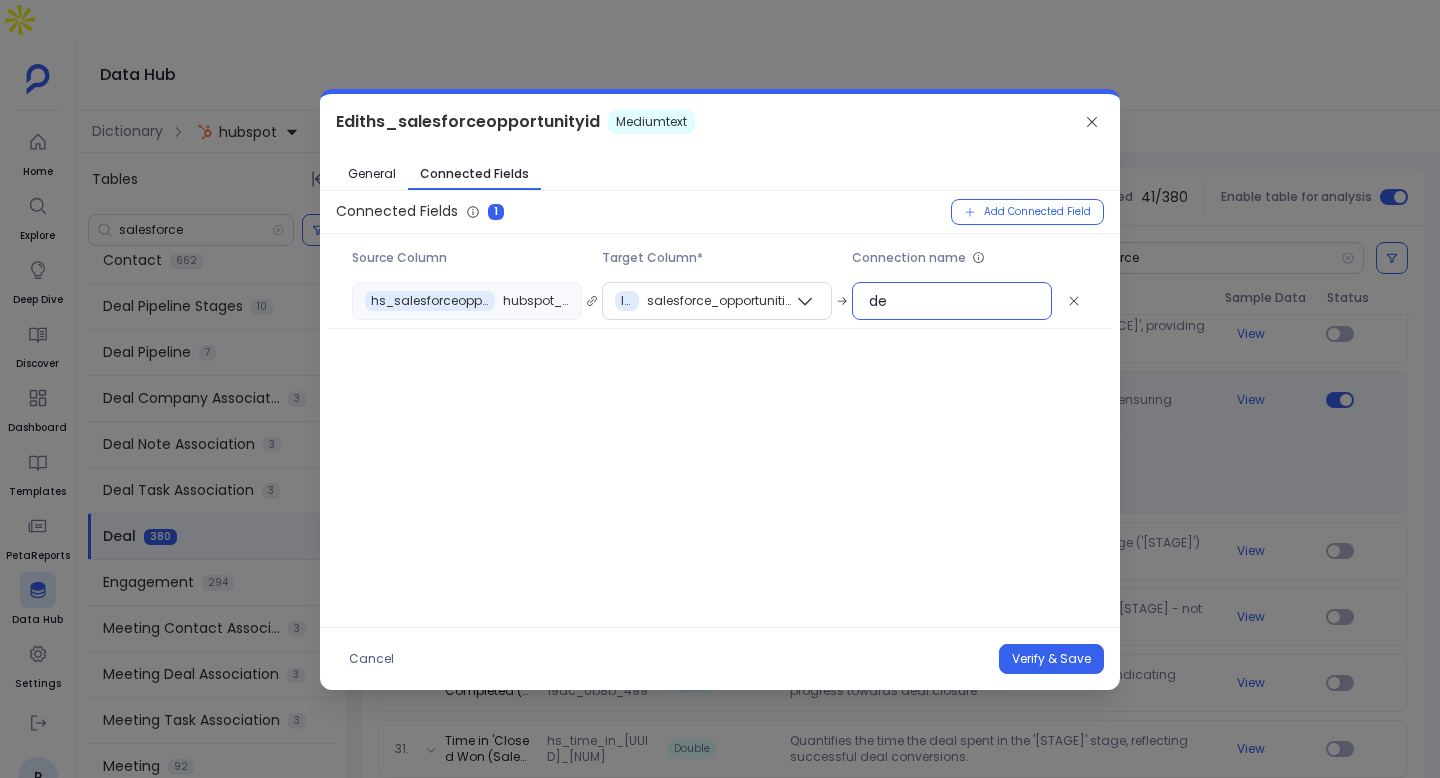 type on "d" 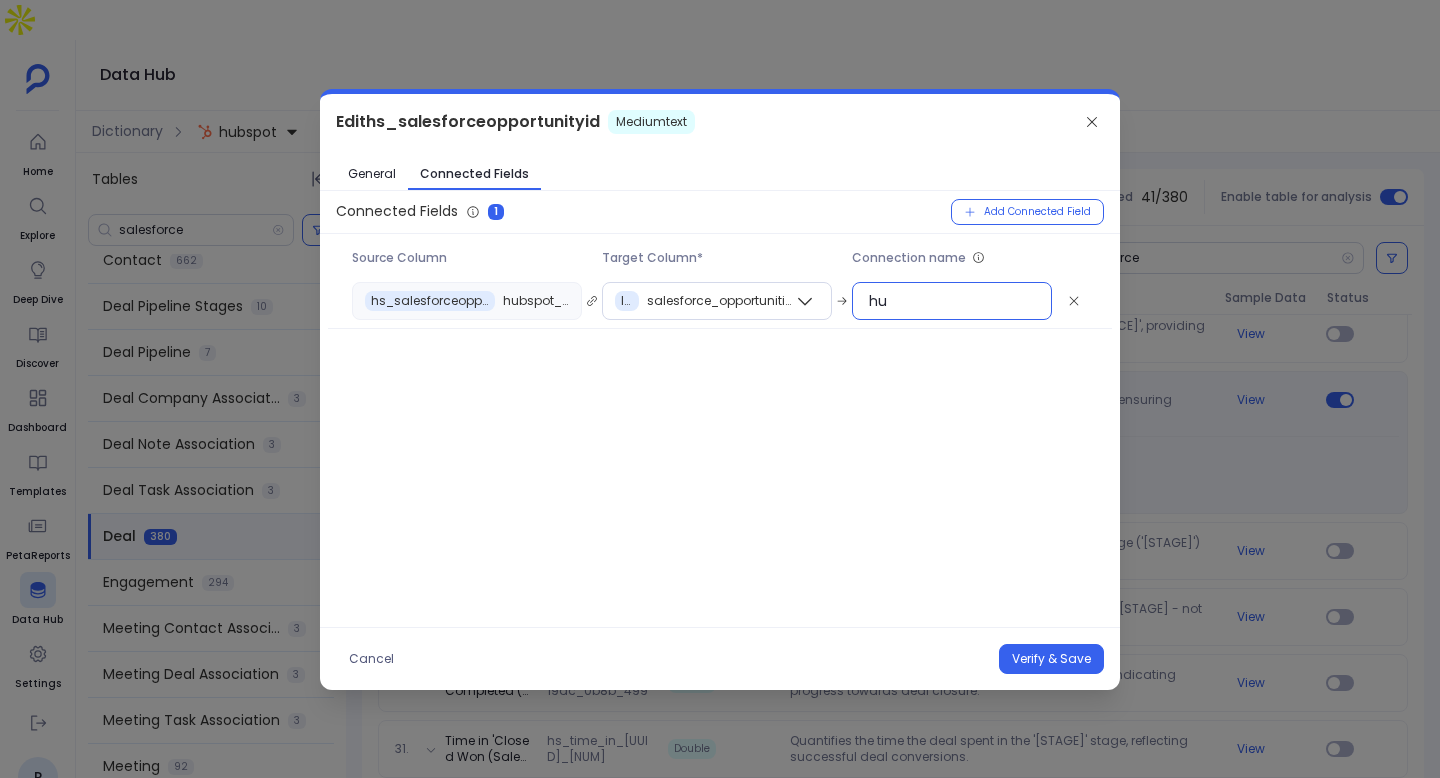 type on "h" 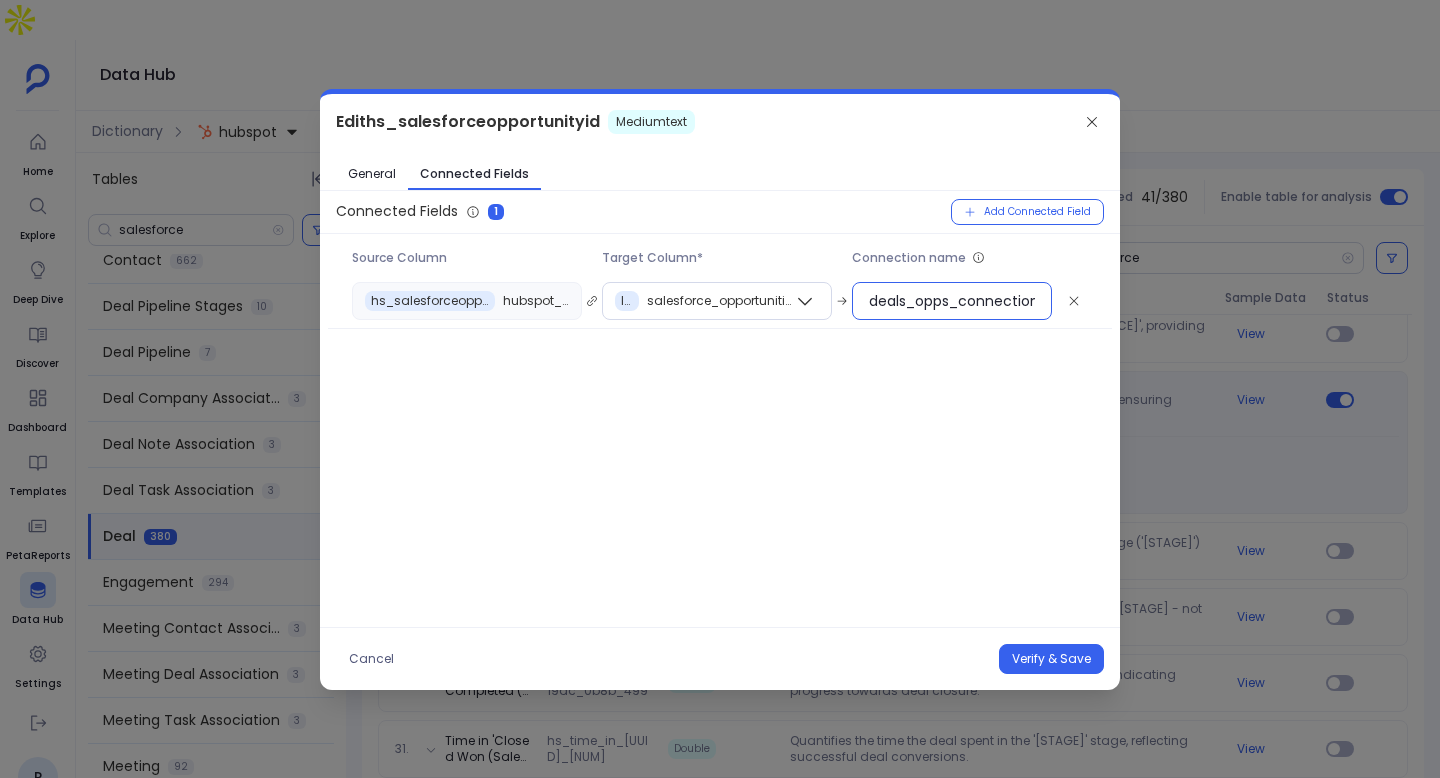 scroll, scrollTop: 0, scrollLeft: 7, axis: horizontal 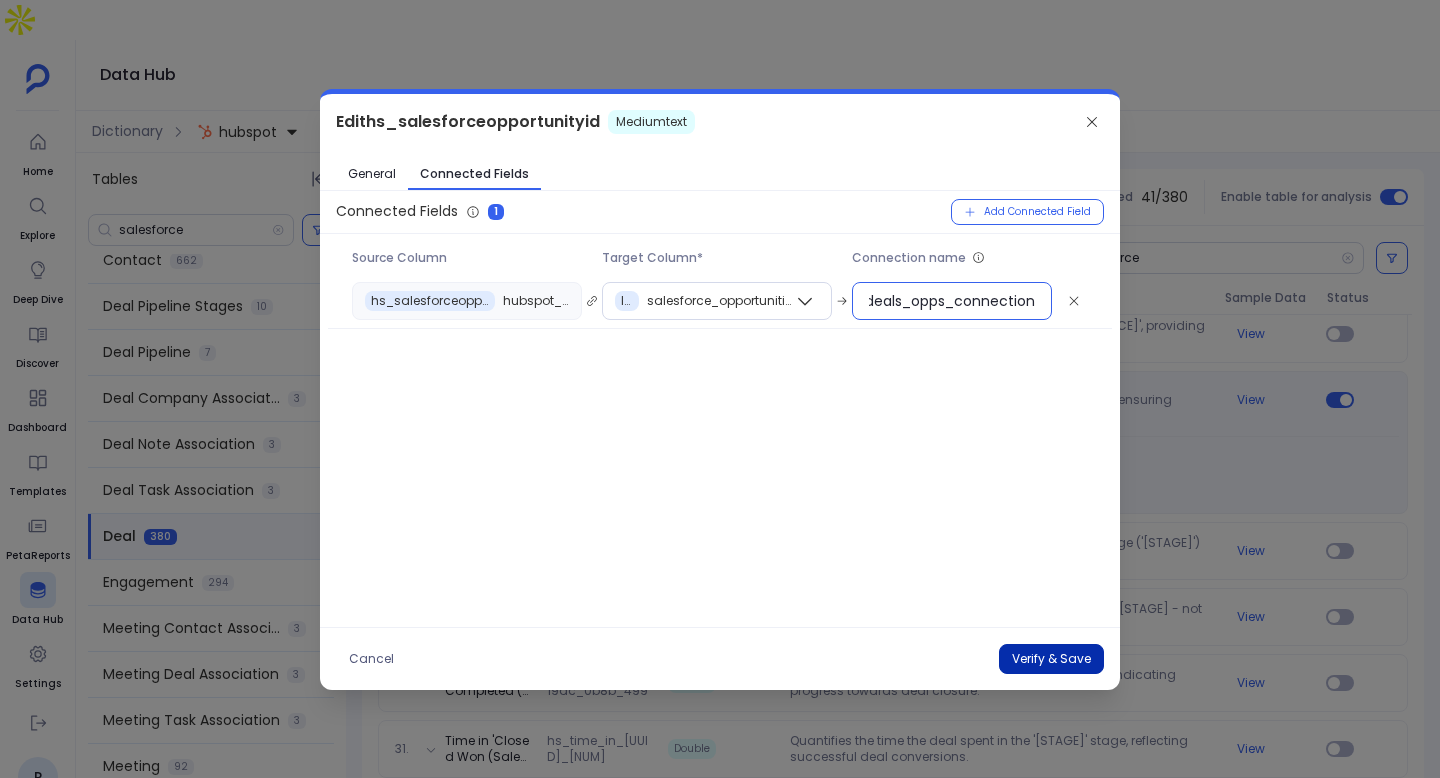 type on "deals_opps_connection" 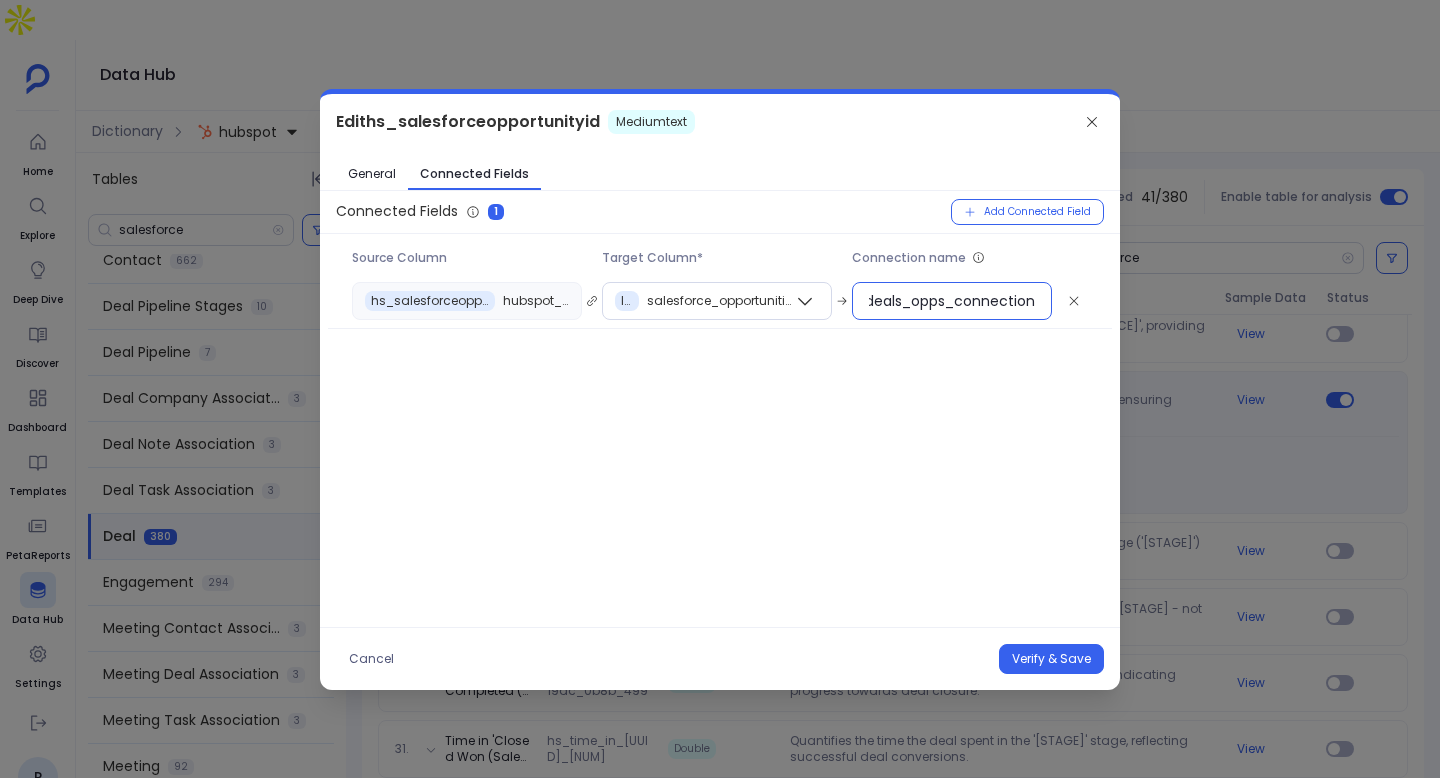 scroll, scrollTop: 0, scrollLeft: 0, axis: both 